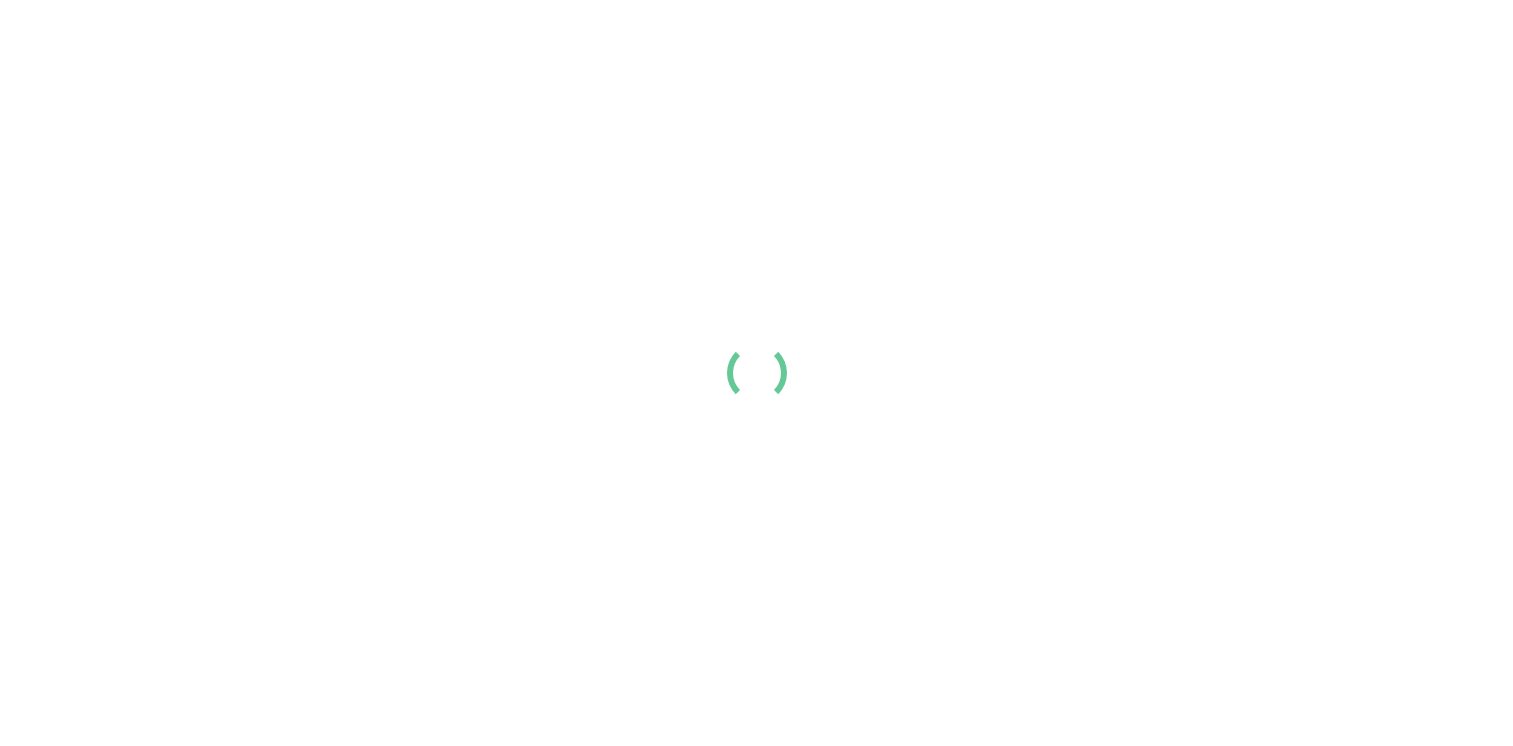 scroll, scrollTop: 0, scrollLeft: 0, axis: both 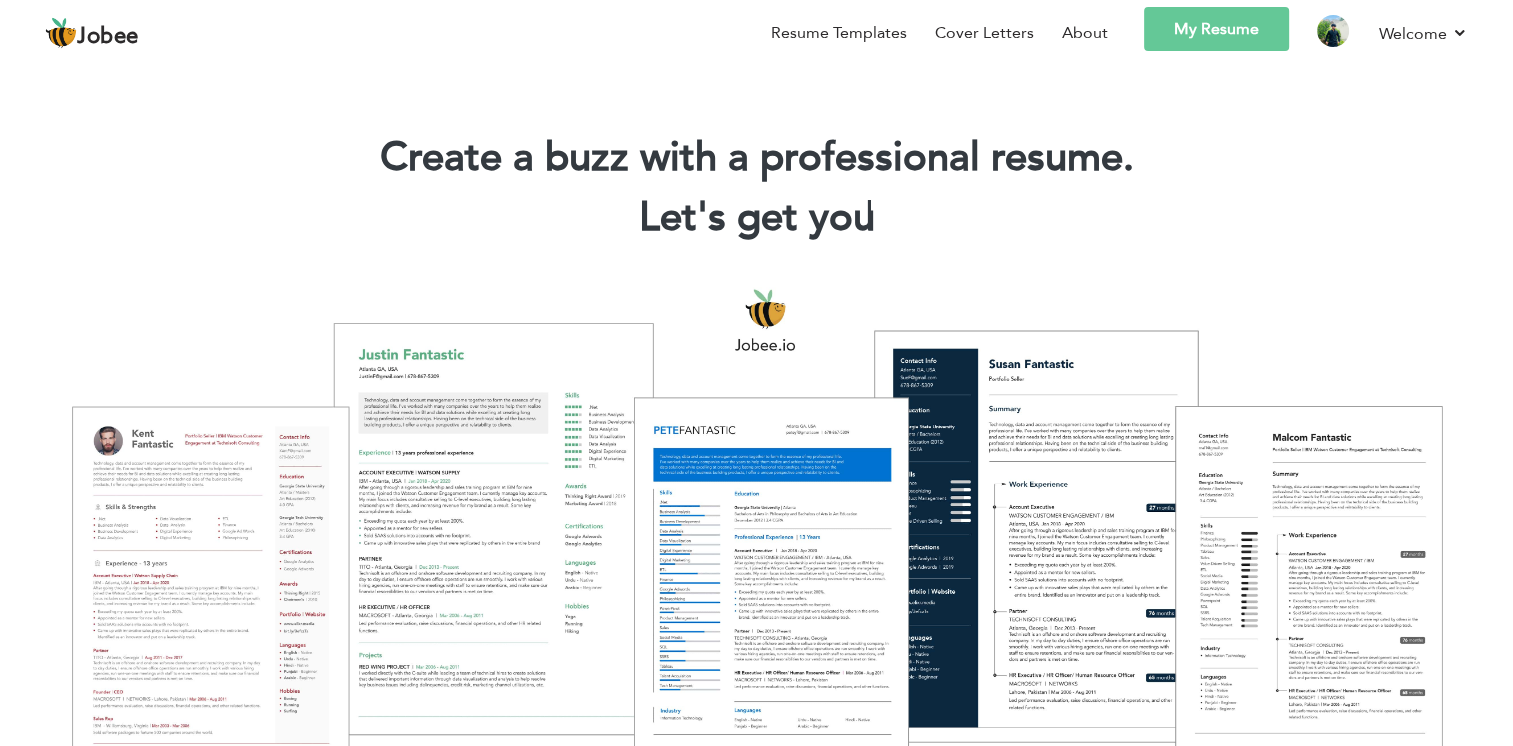 click on "My Resume" at bounding box center (1216, 29) 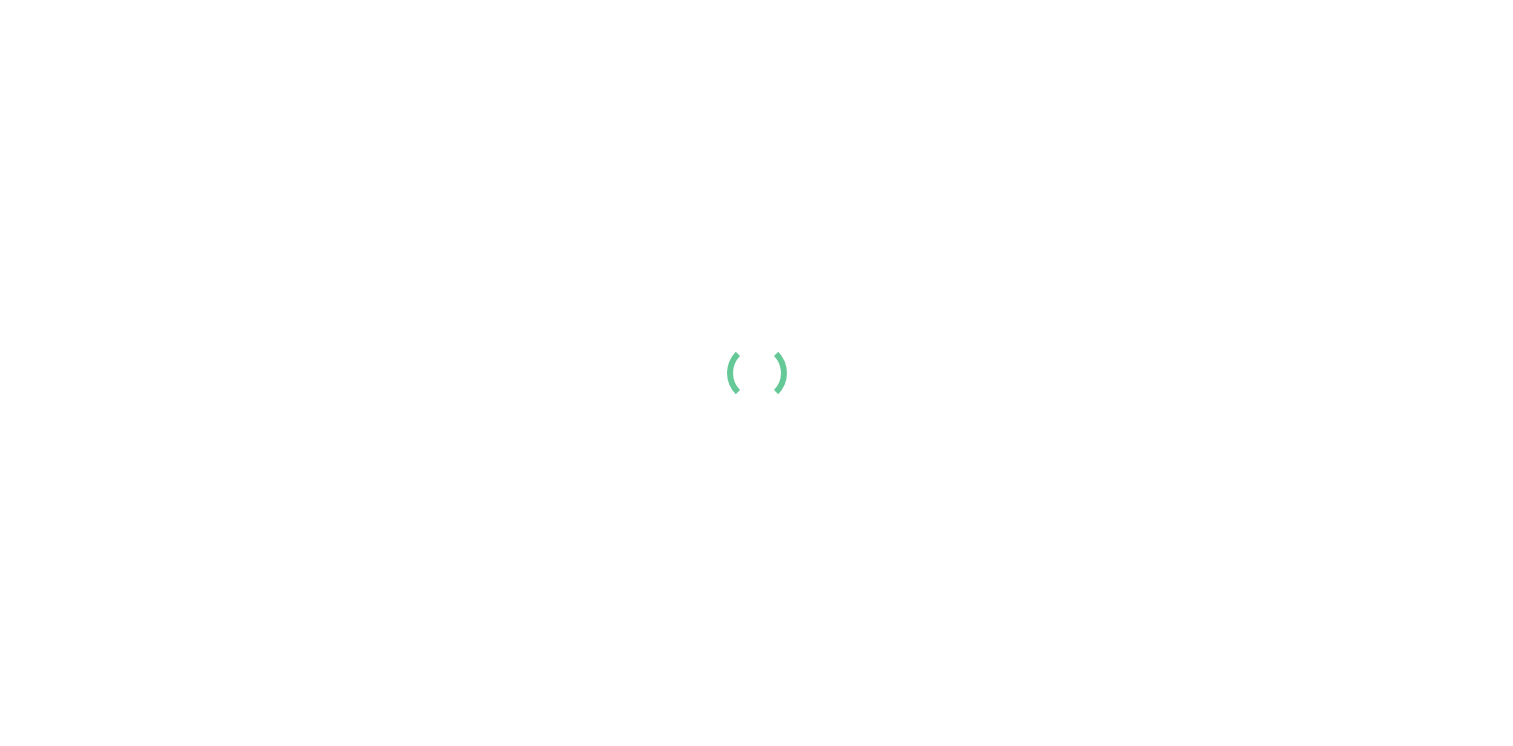 scroll, scrollTop: 0, scrollLeft: 0, axis: both 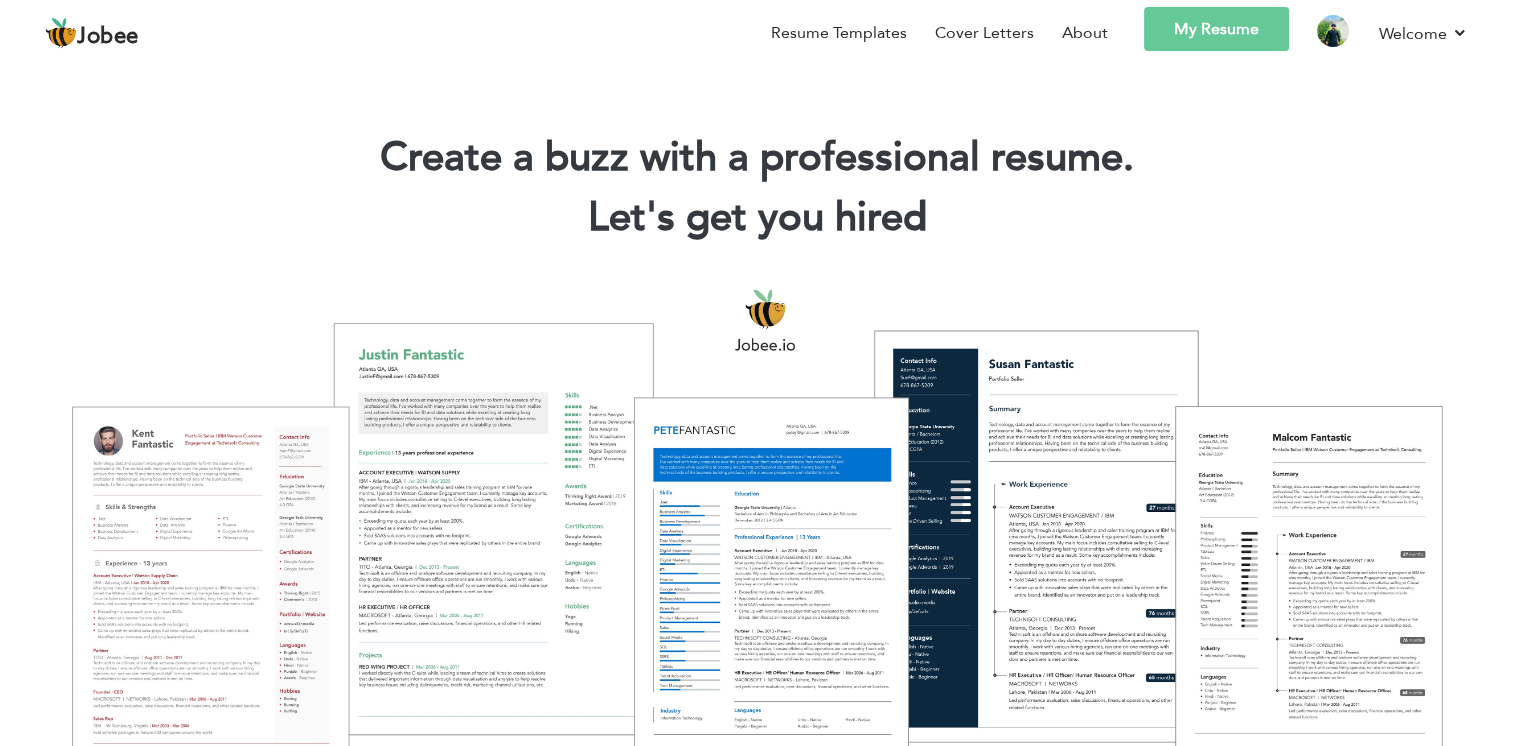 click on "My Resume" at bounding box center [1216, 29] 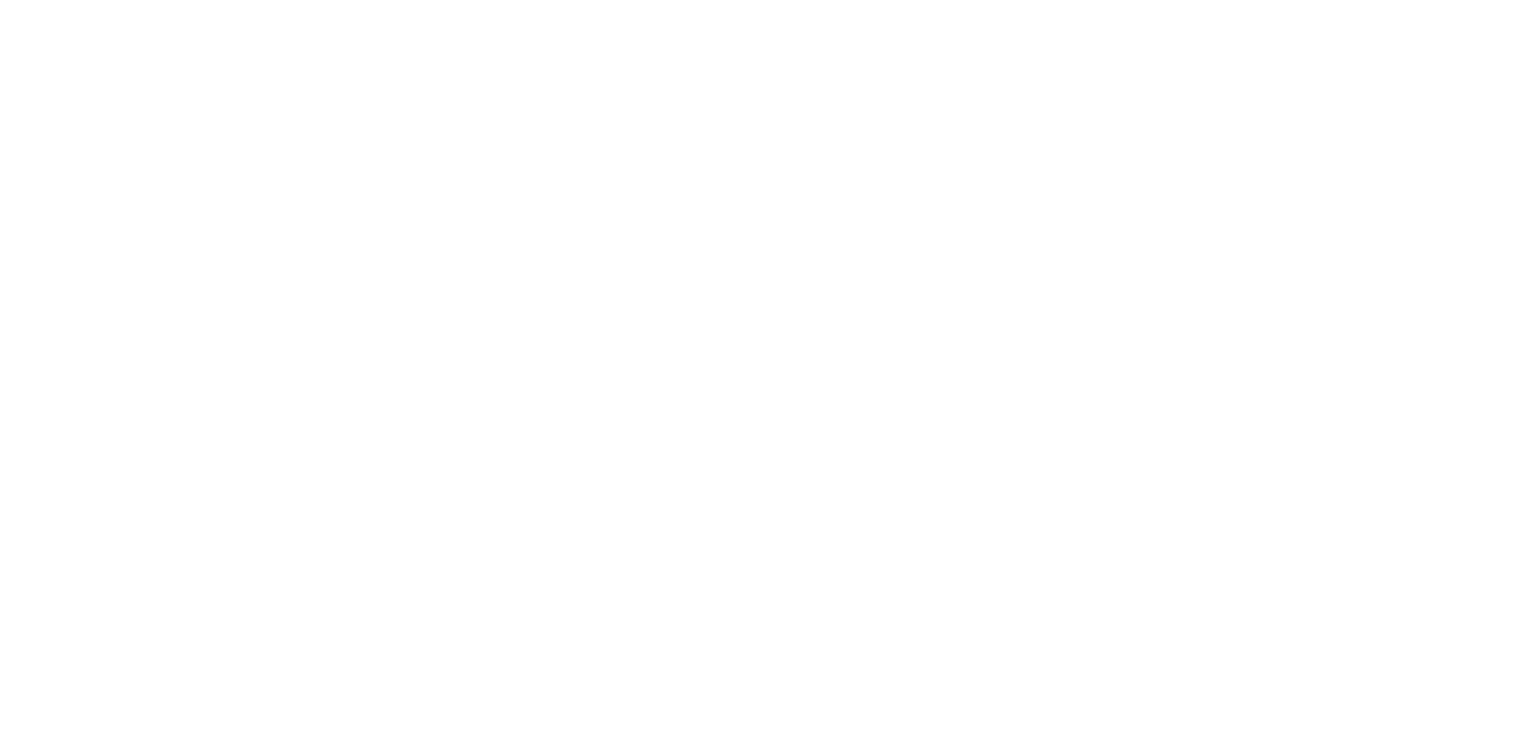 scroll, scrollTop: 0, scrollLeft: 0, axis: both 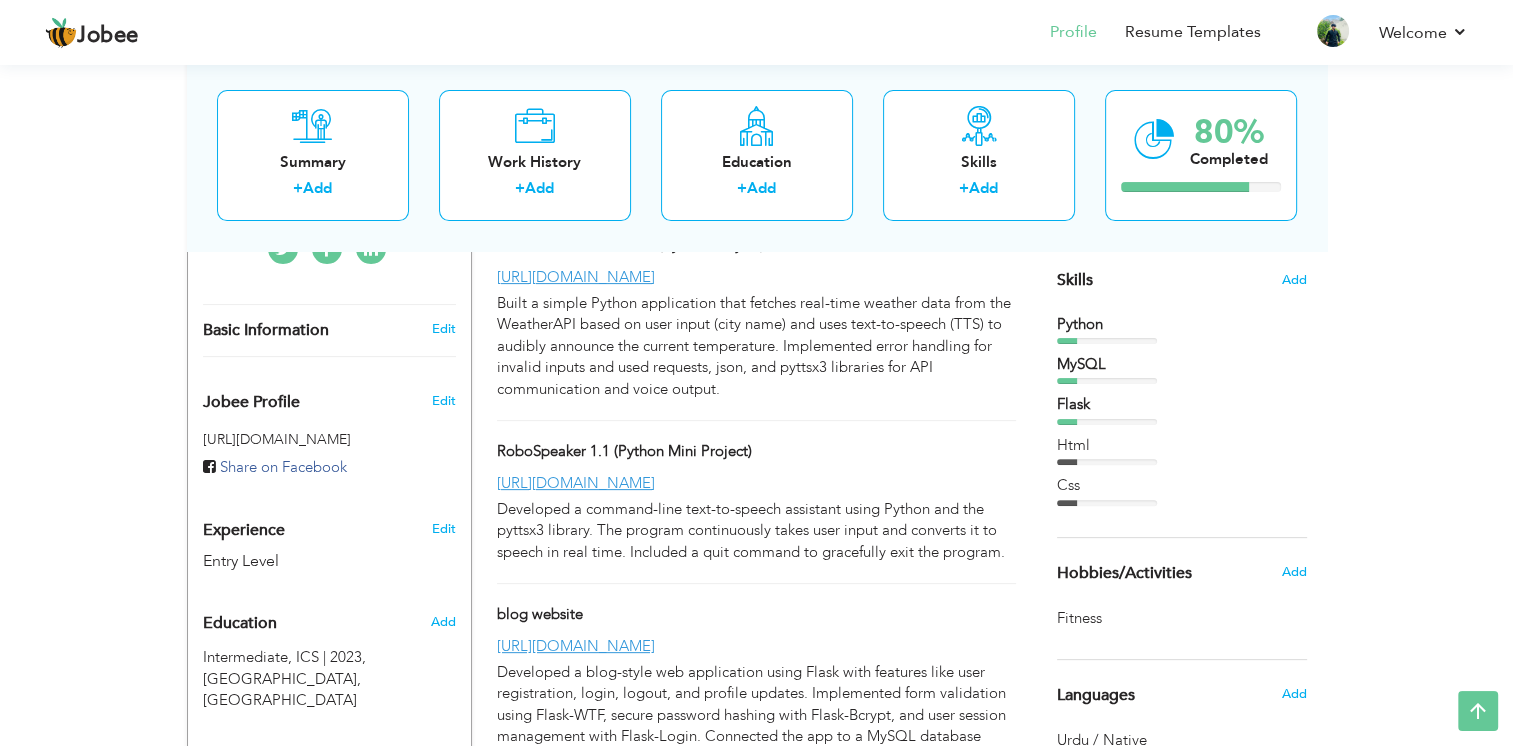 click on "[URL][DOMAIN_NAME]" at bounding box center [756, 483] 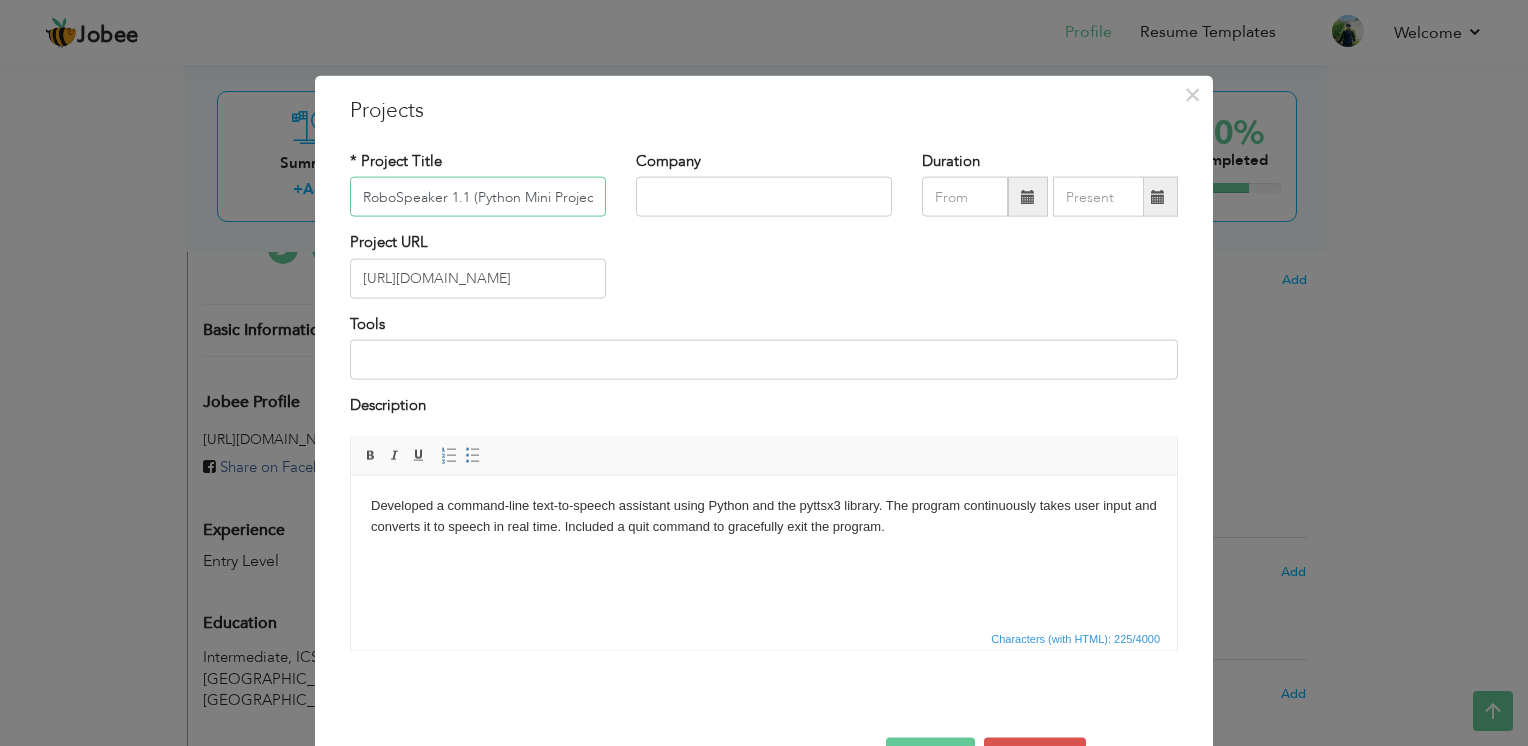 scroll, scrollTop: 0, scrollLeft: 7, axis: horizontal 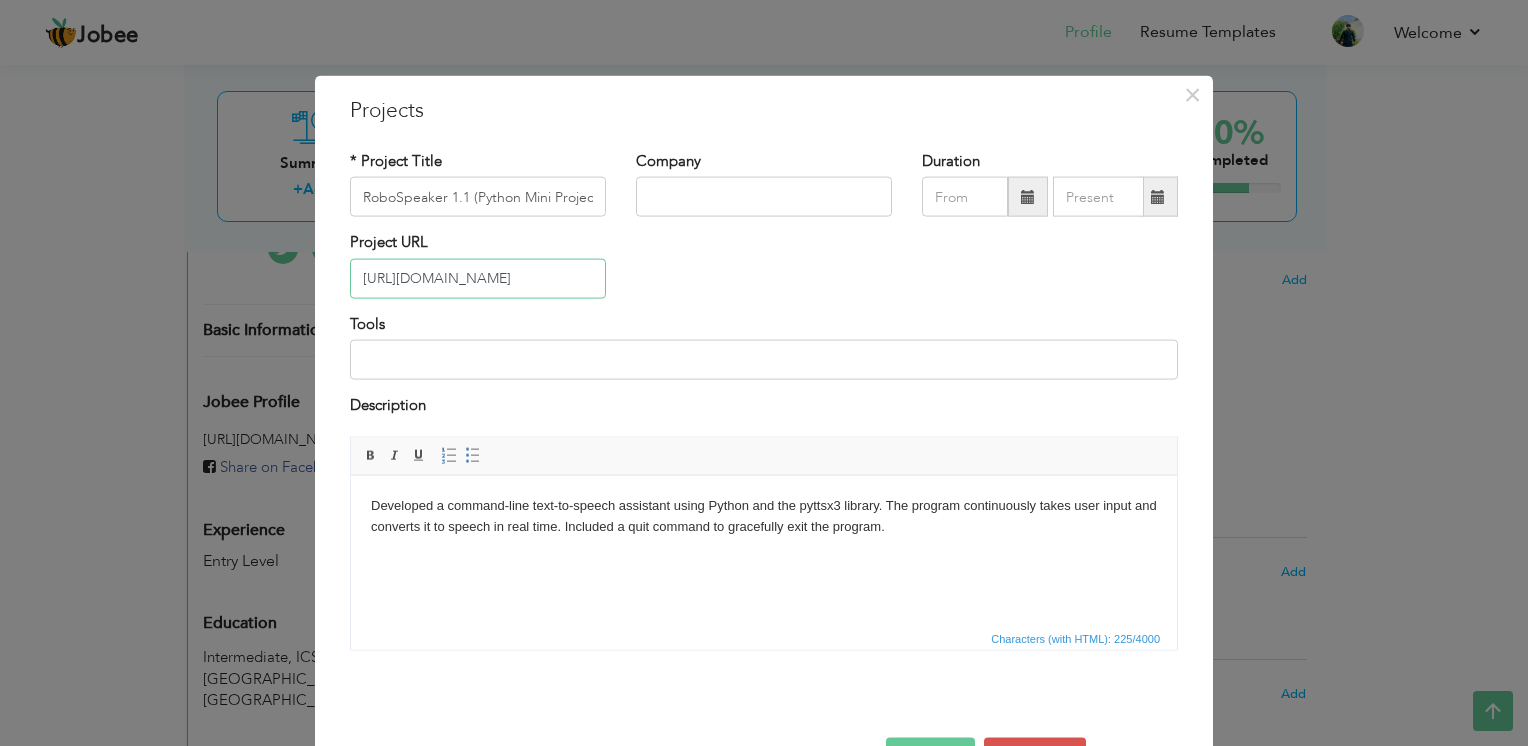 click on "[URL][DOMAIN_NAME]" at bounding box center [478, 278] 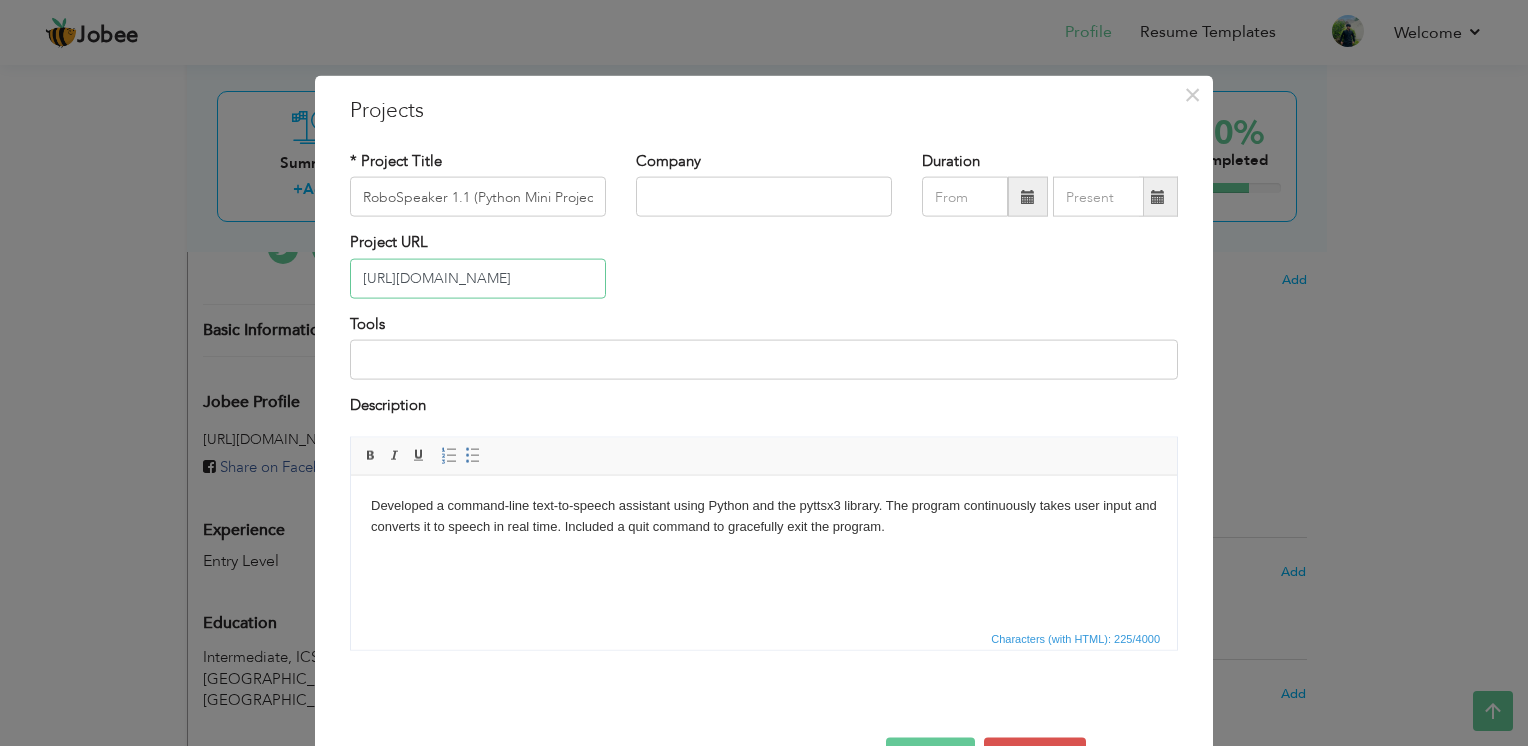 paste on "gh repo clone ahmed21-rg/robo-speaker" 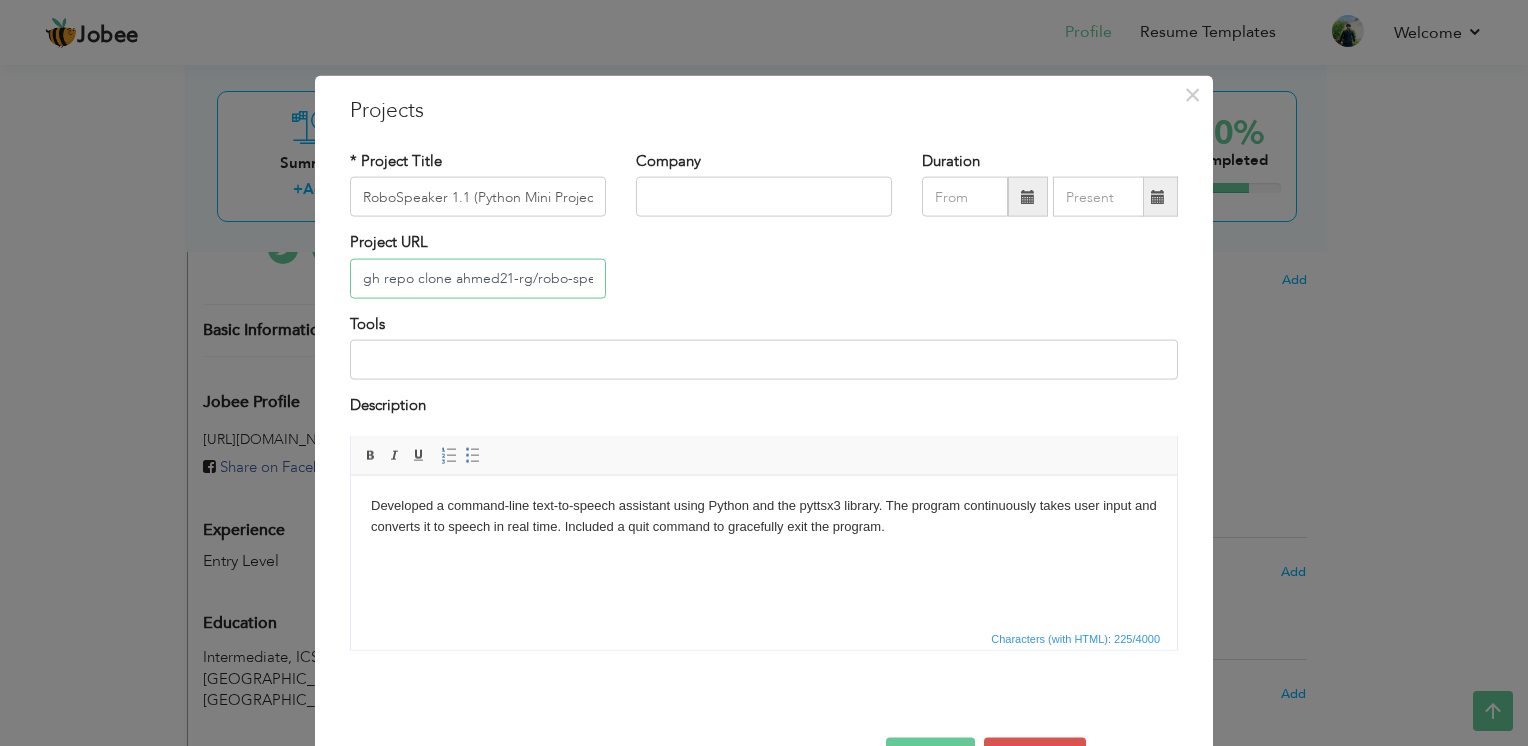 scroll, scrollTop: 0, scrollLeft: 23, axis: horizontal 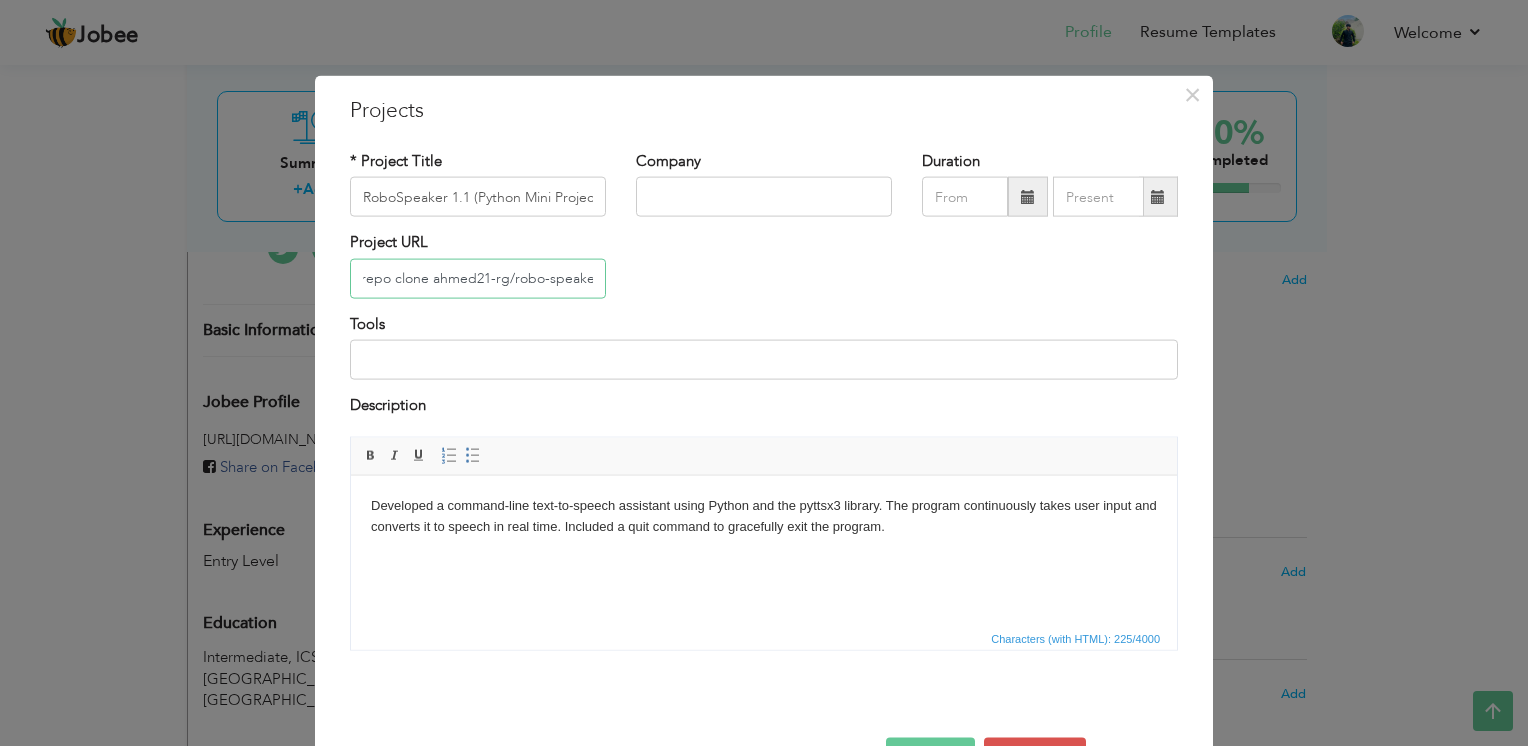 type on "gh repo clone ahmed21-rg/robo-speaker" 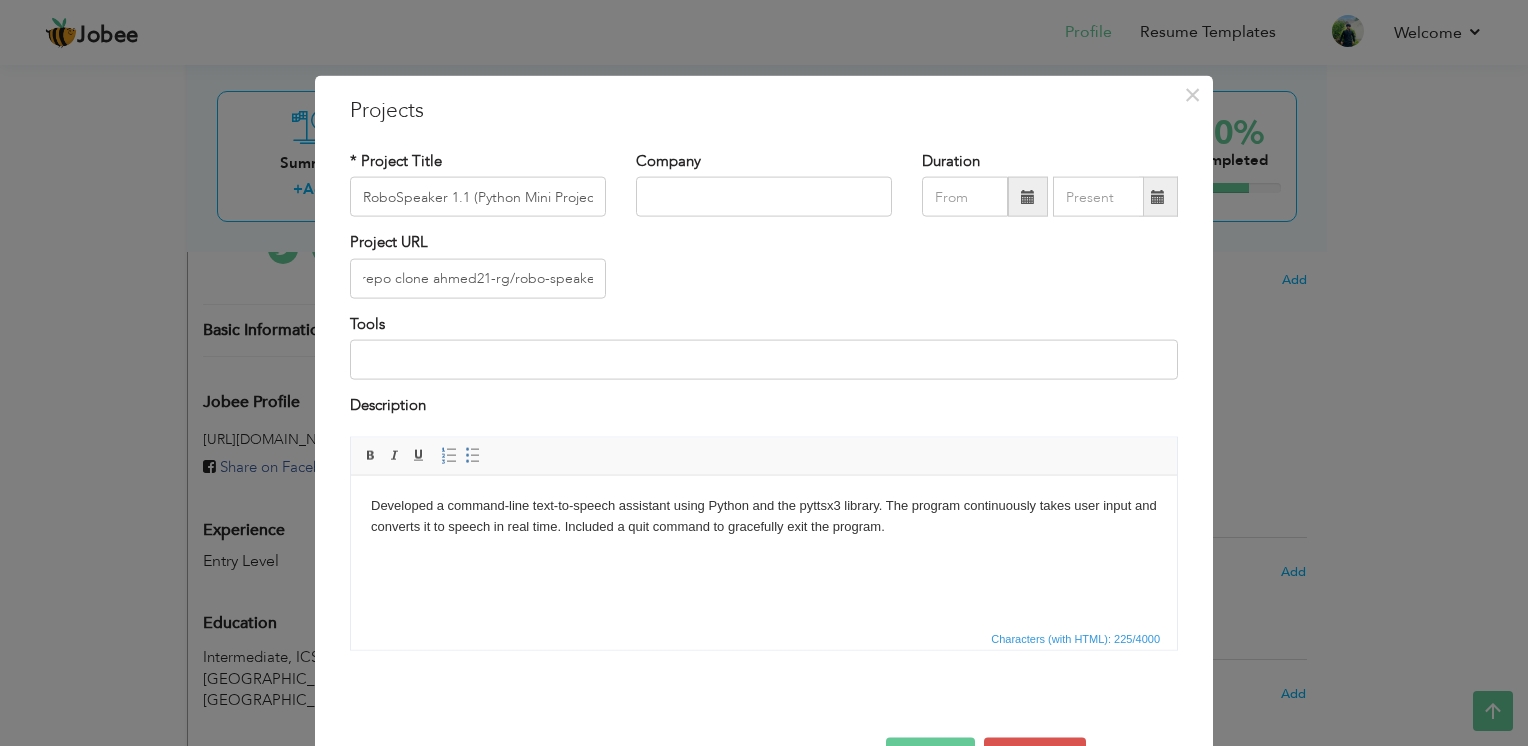 click on "Project URL
gh repo clone ahmed21-rg/robo-speaker" at bounding box center [764, 272] 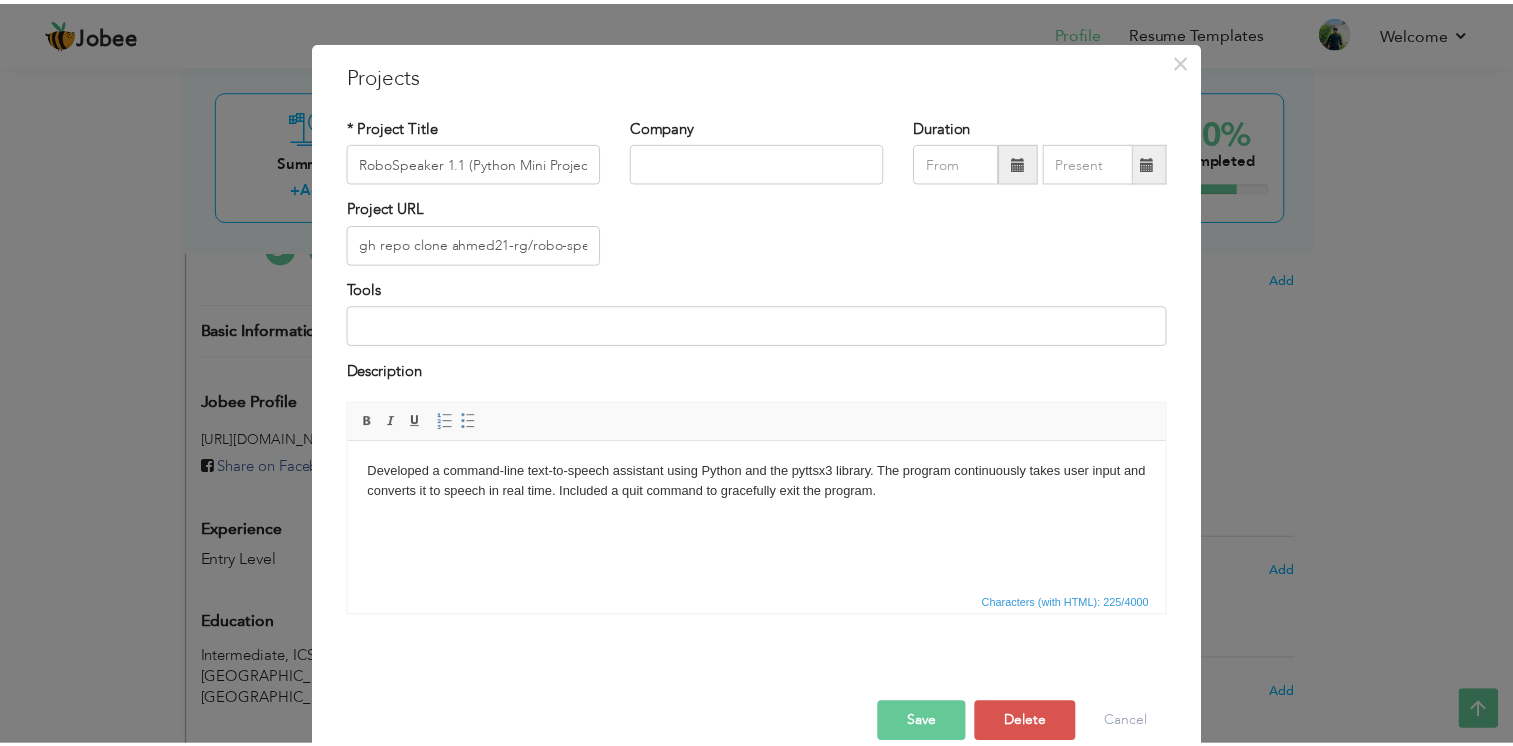scroll, scrollTop: 64, scrollLeft: 0, axis: vertical 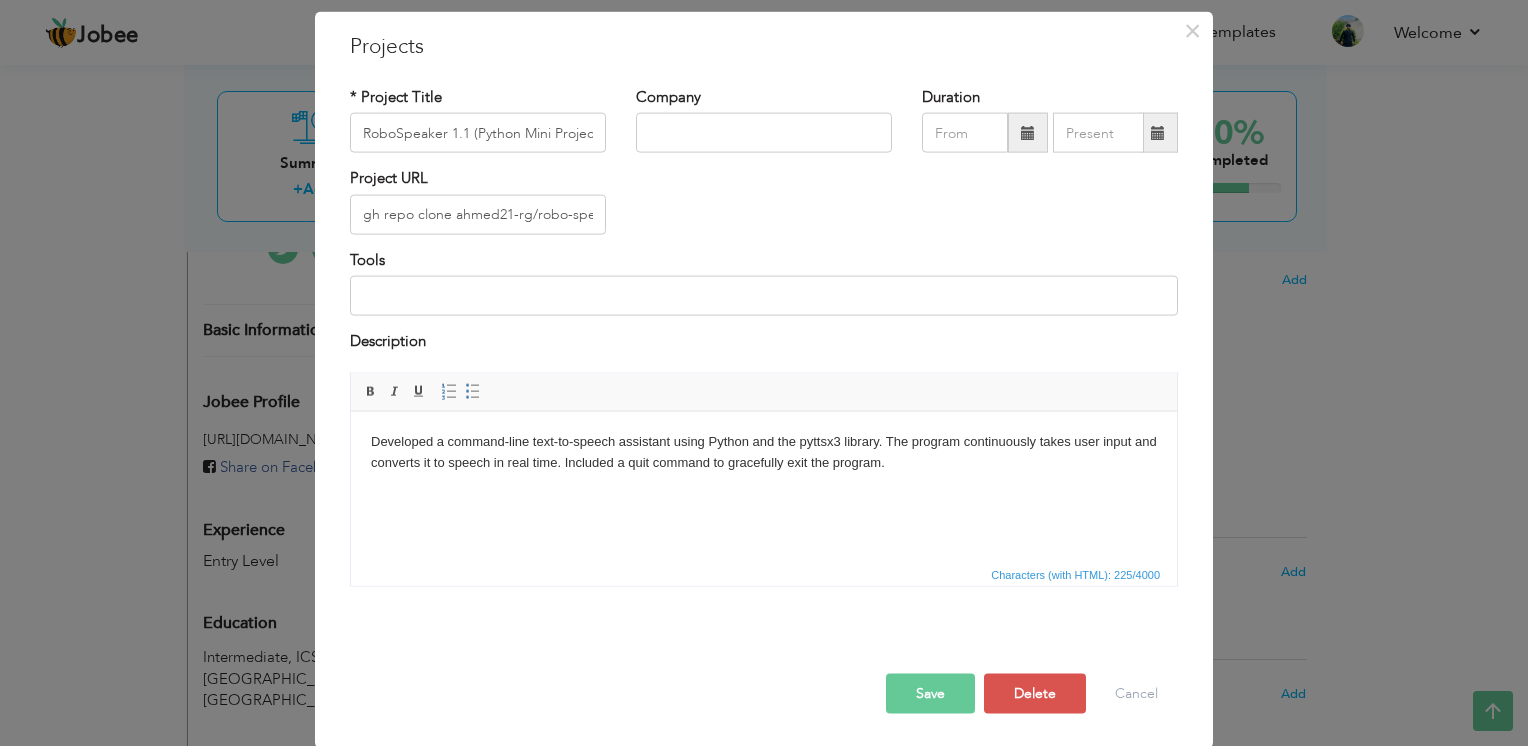 drag, startPoint x: 917, startPoint y: 666, endPoint x: 924, endPoint y: 698, distance: 32.75668 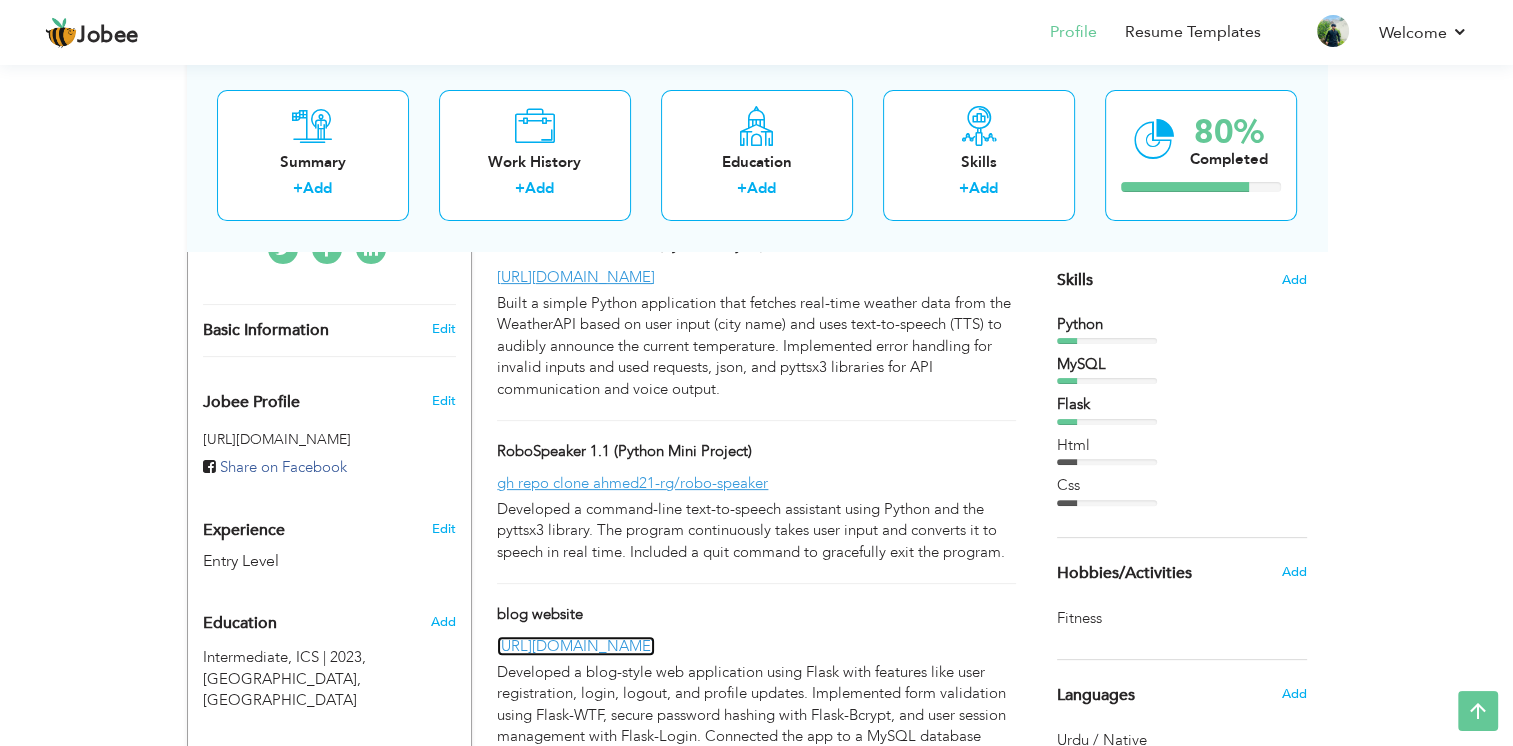 click on "[URL][DOMAIN_NAME]" at bounding box center (576, 646) 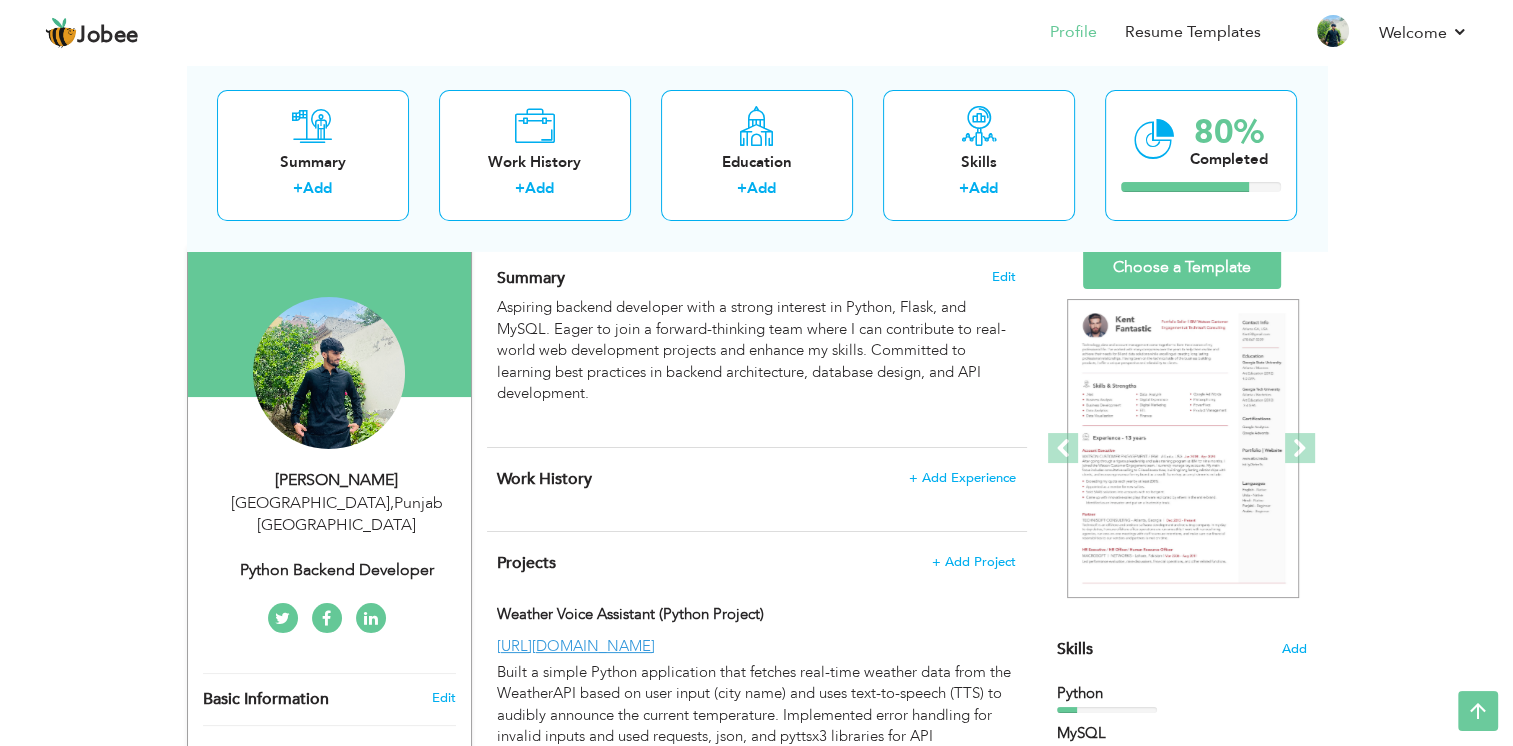 scroll, scrollTop: 0, scrollLeft: 0, axis: both 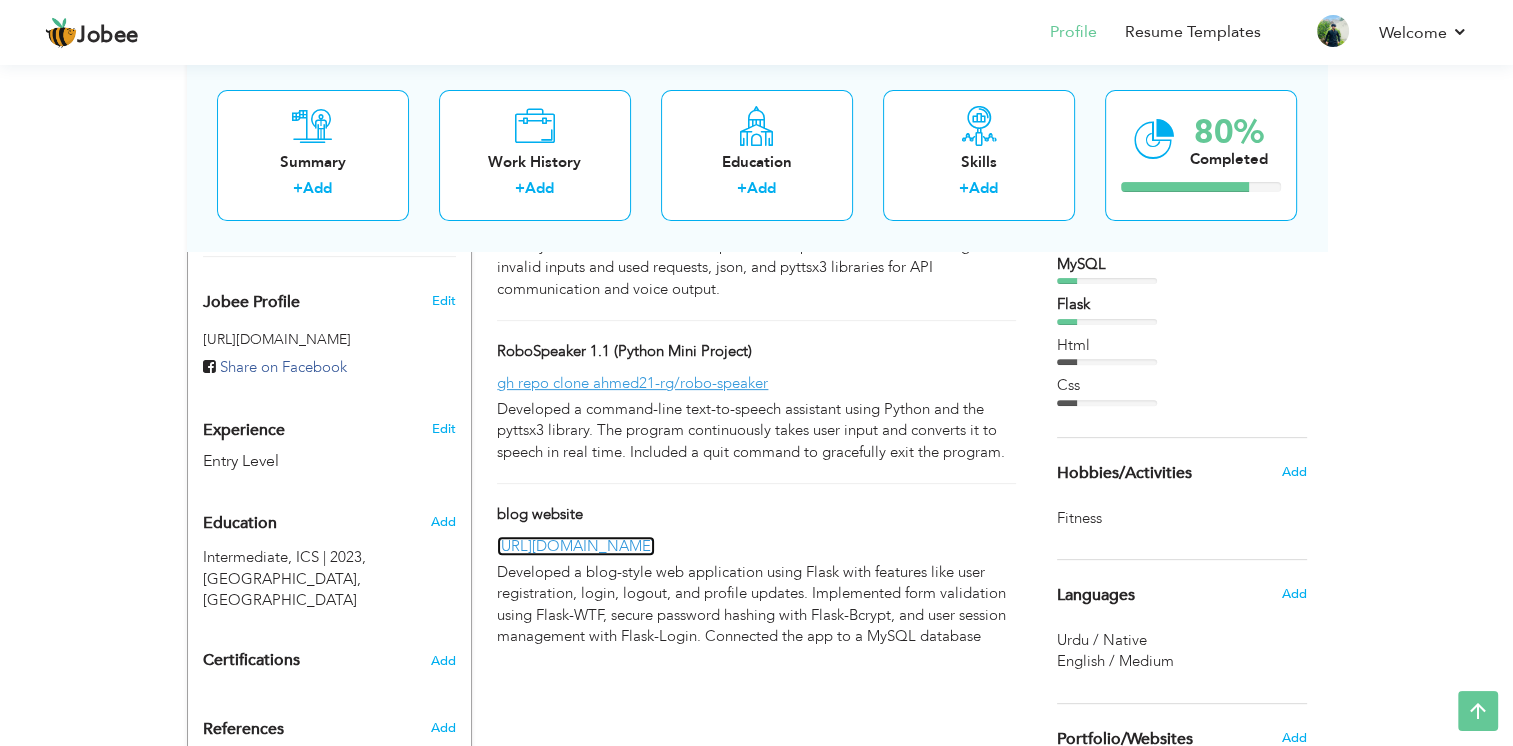 click on "[URL][DOMAIN_NAME]" at bounding box center [576, 546] 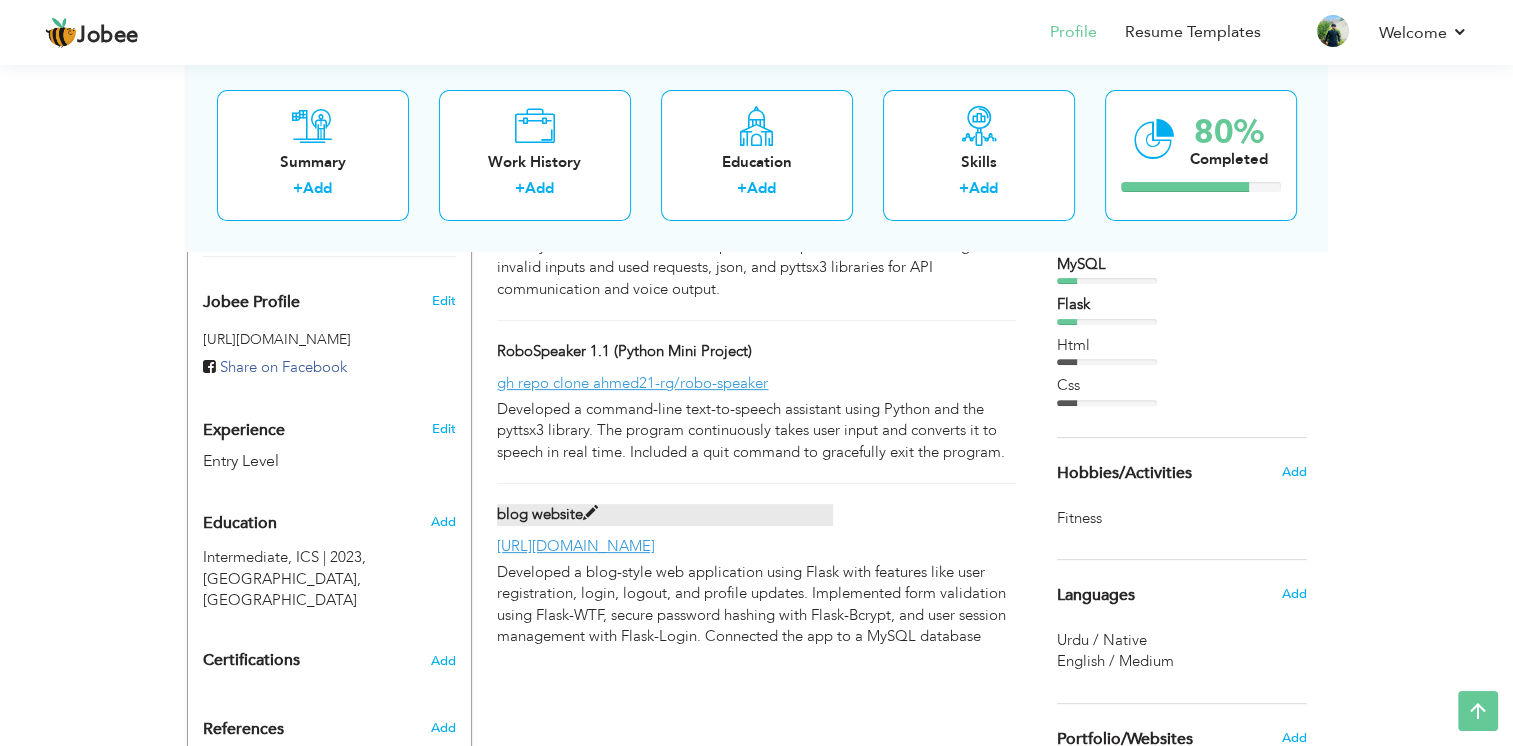 click on "blog website" at bounding box center [665, 514] 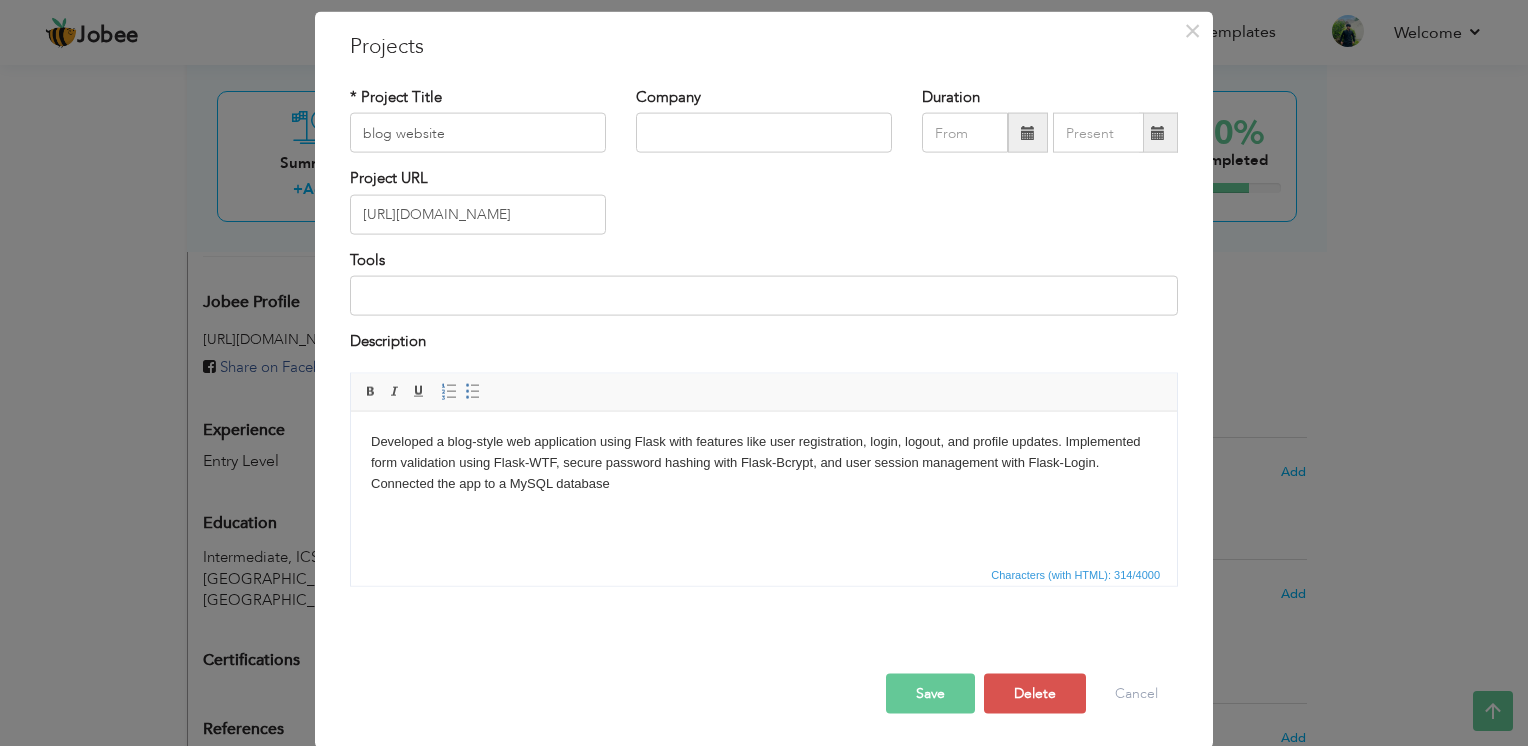 scroll, scrollTop: 0, scrollLeft: 0, axis: both 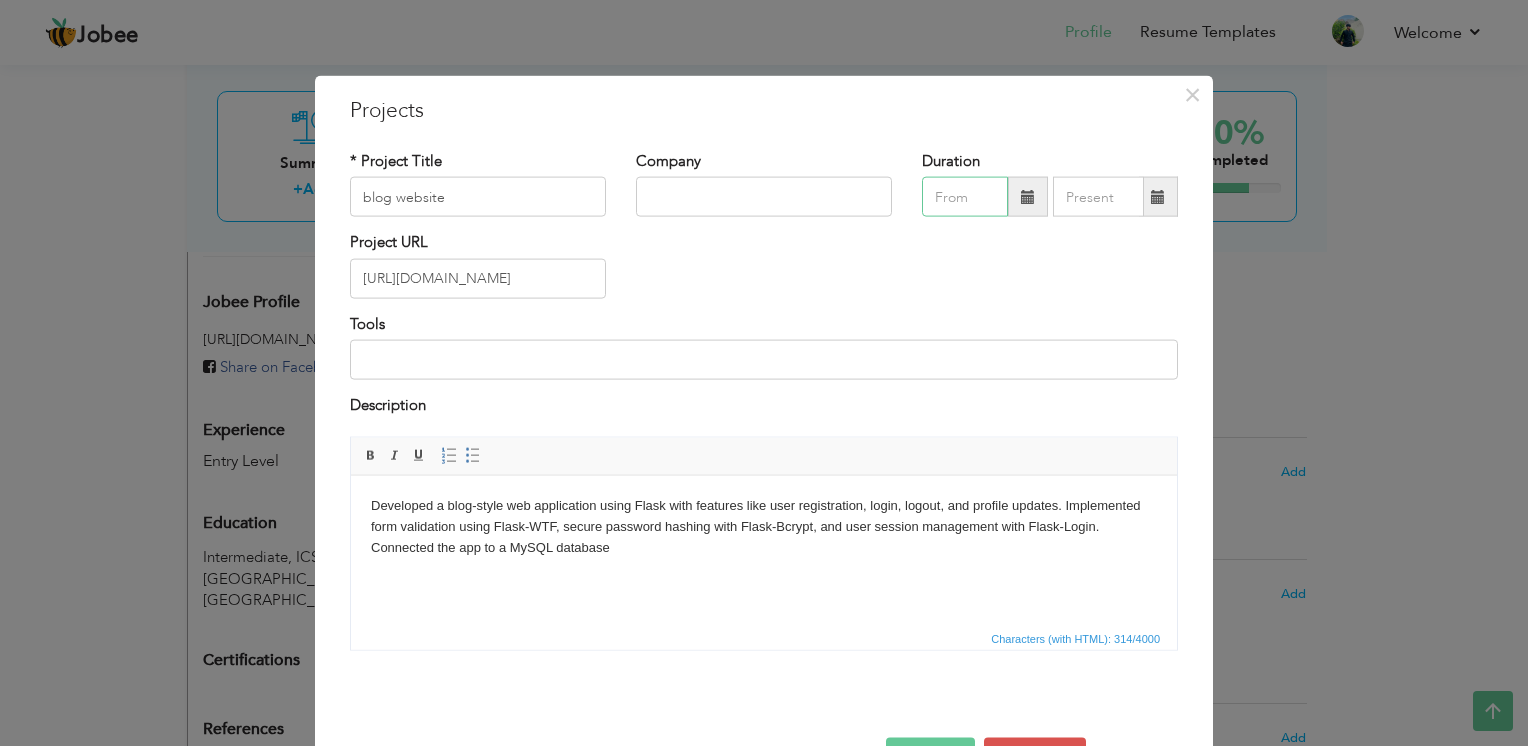 type on "07/2025" 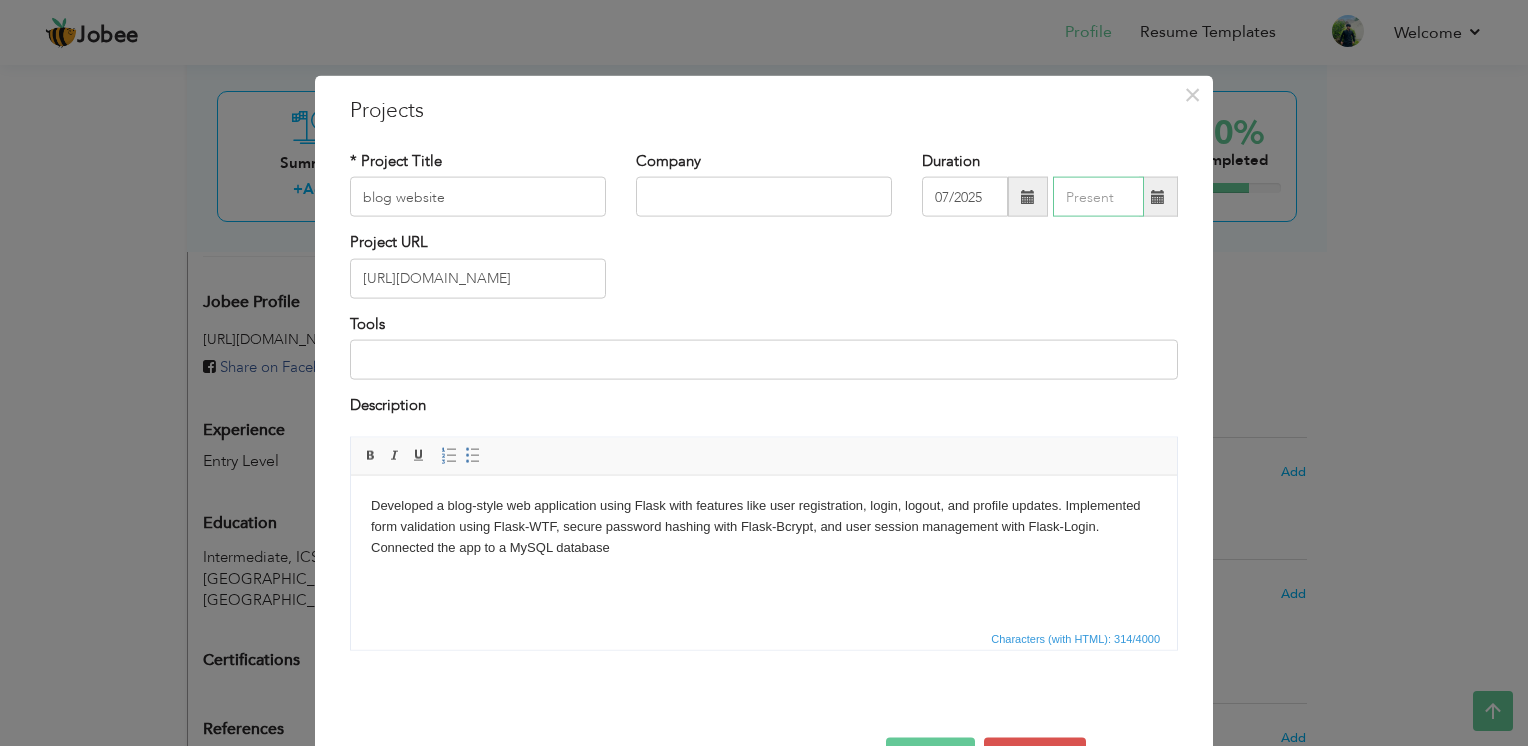 type on "07/2025" 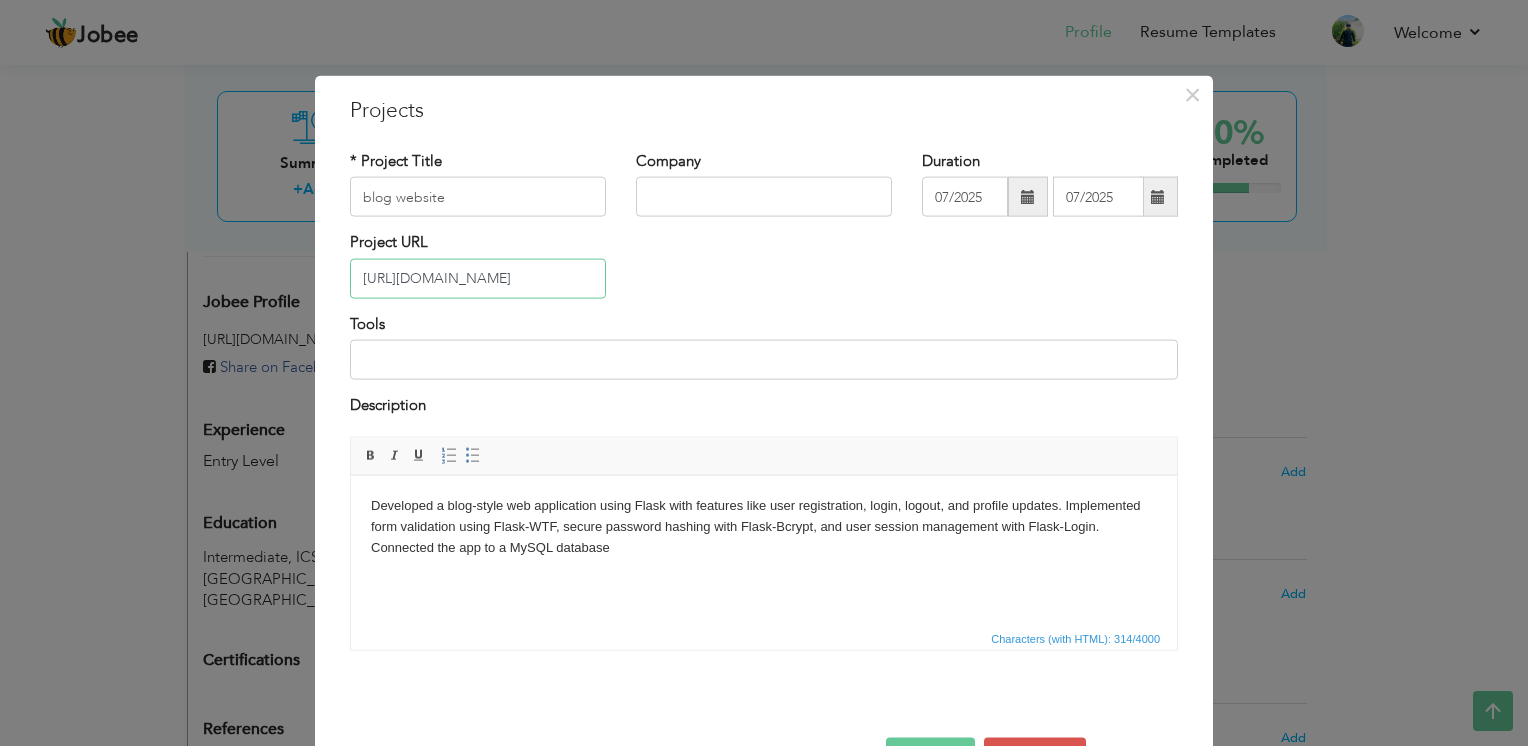 paste on "gh repo clone ahmed21-rg/blogWebsite" 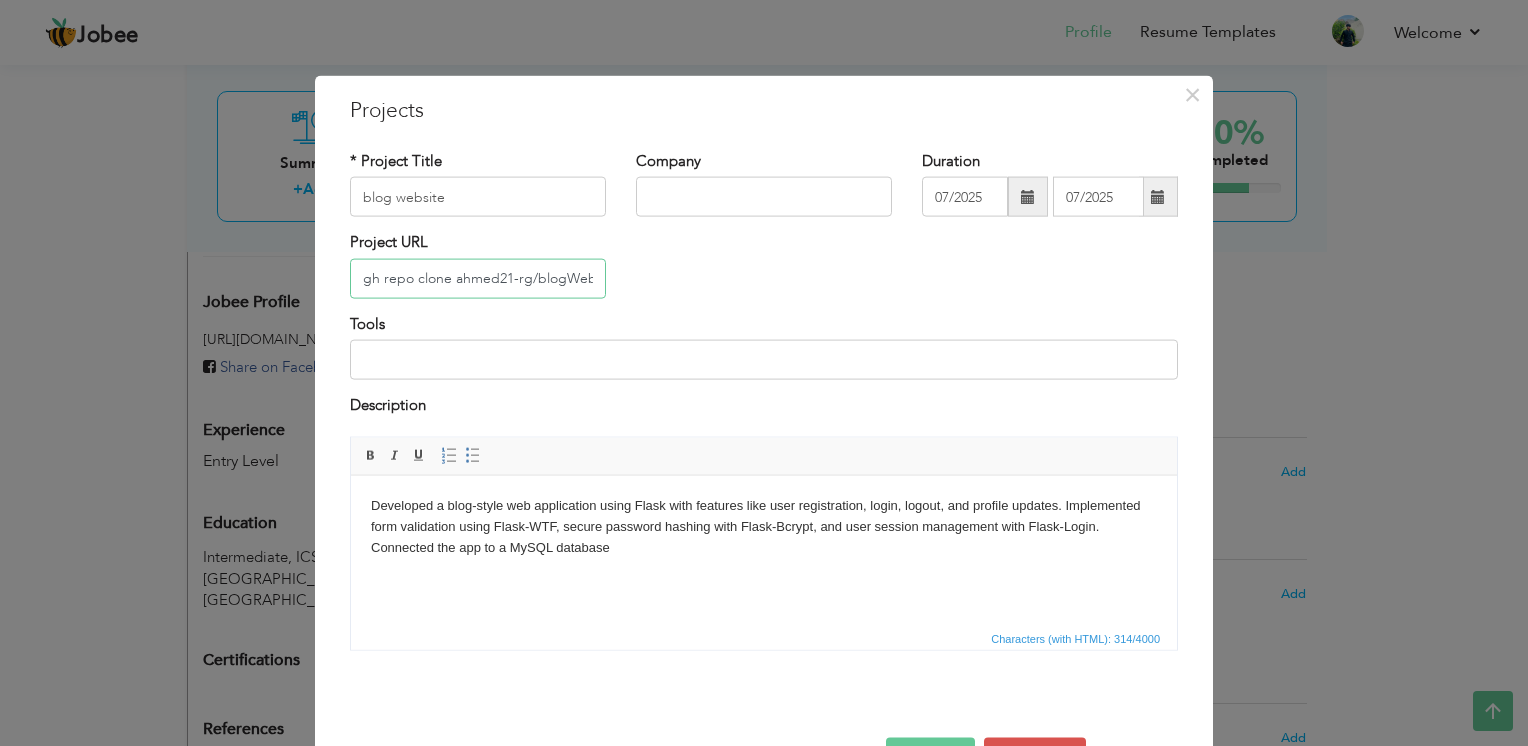 scroll, scrollTop: 0, scrollLeft: 20, axis: horizontal 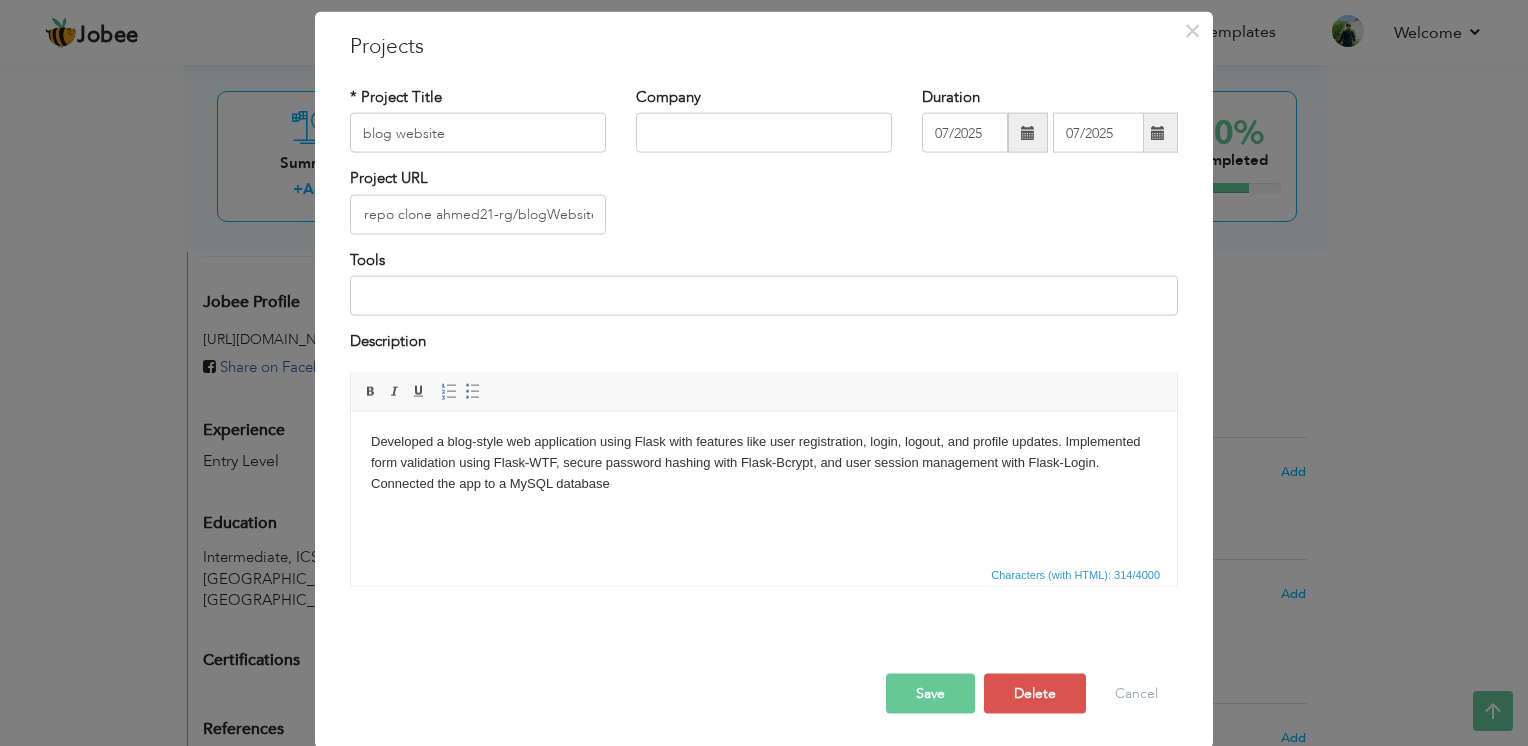 click on "Save" at bounding box center [930, 693] 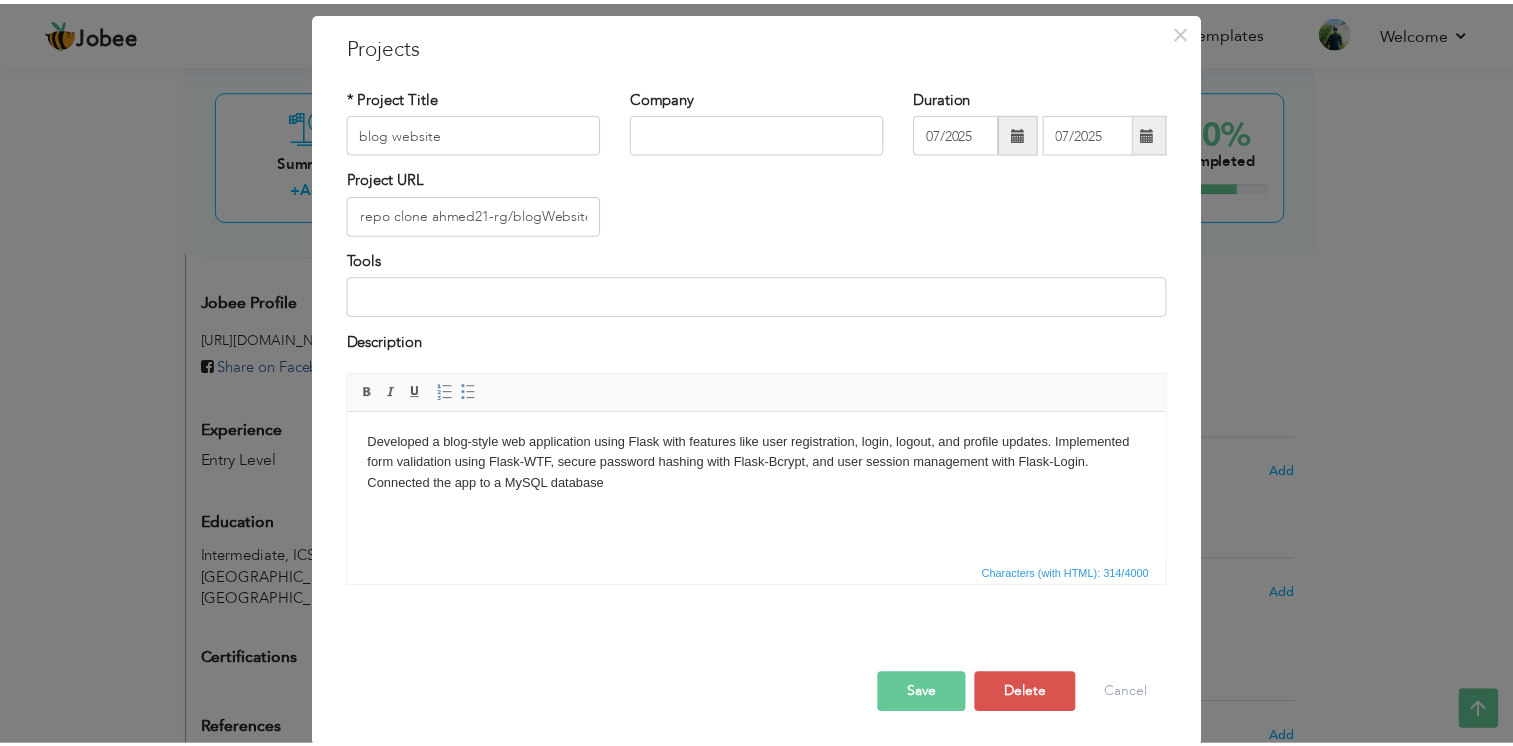 scroll, scrollTop: 0, scrollLeft: 0, axis: both 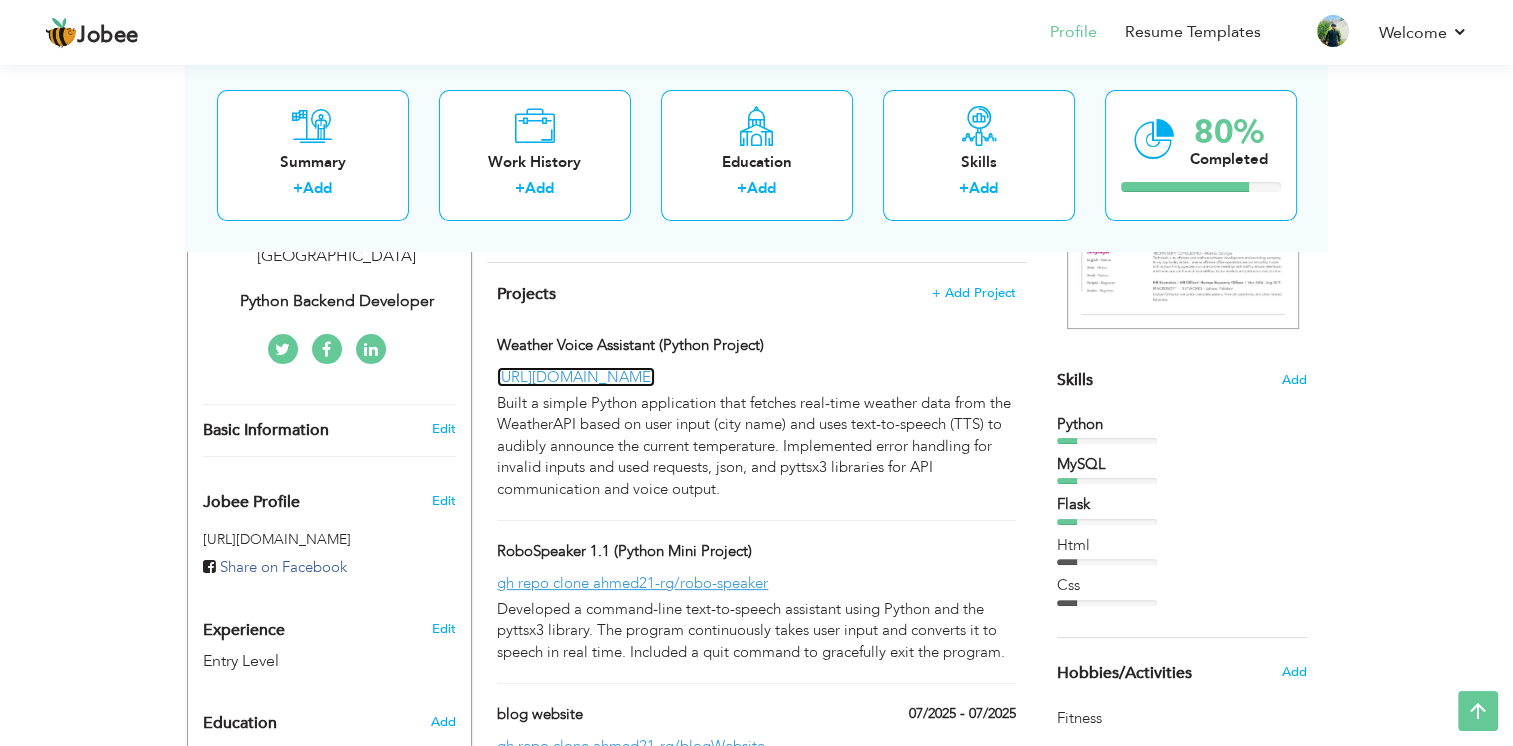 click on "[URL][DOMAIN_NAME]" at bounding box center (576, 377) 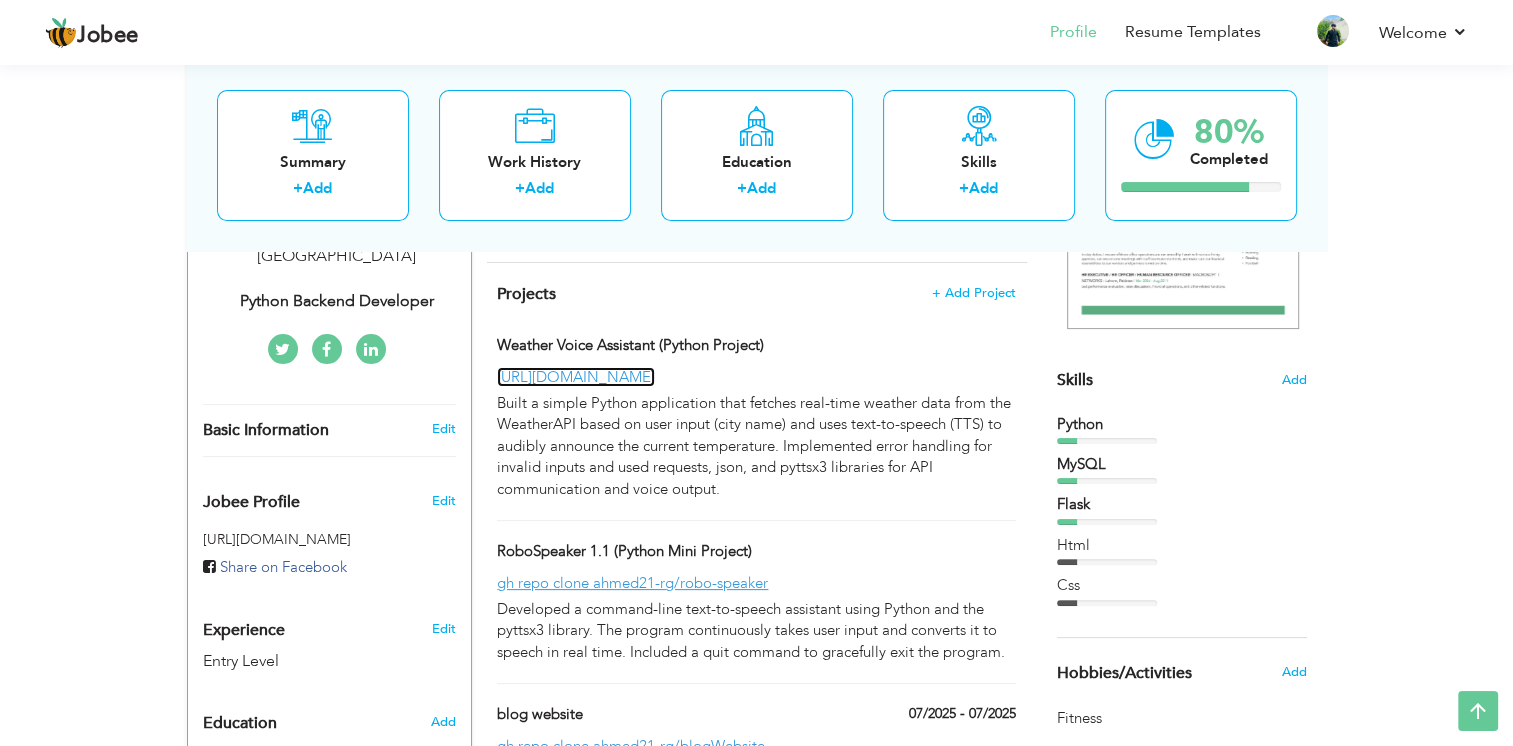 click on "[URL][DOMAIN_NAME]" at bounding box center [576, 377] 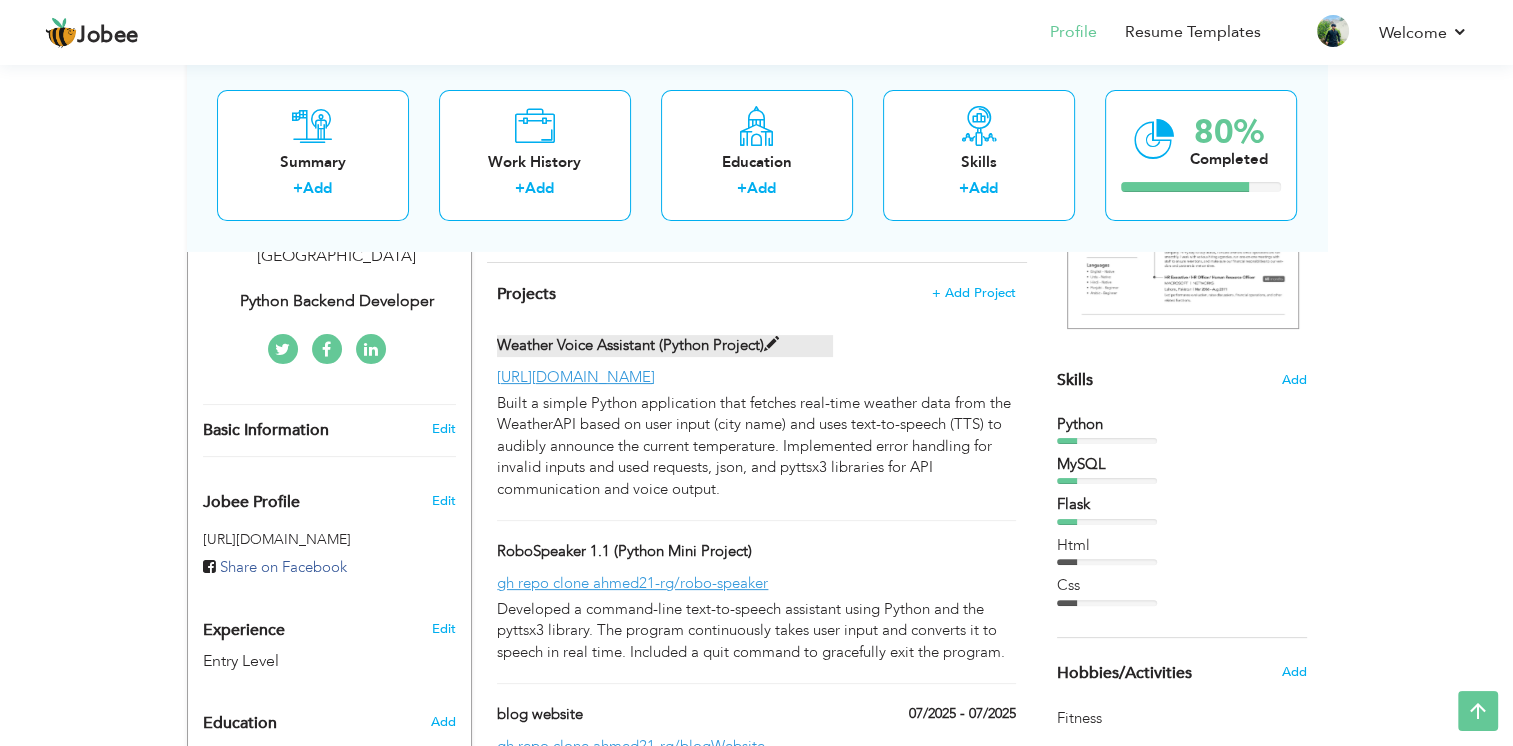 click on "Weather Voice Assistant (Python Project)" at bounding box center (665, 345) 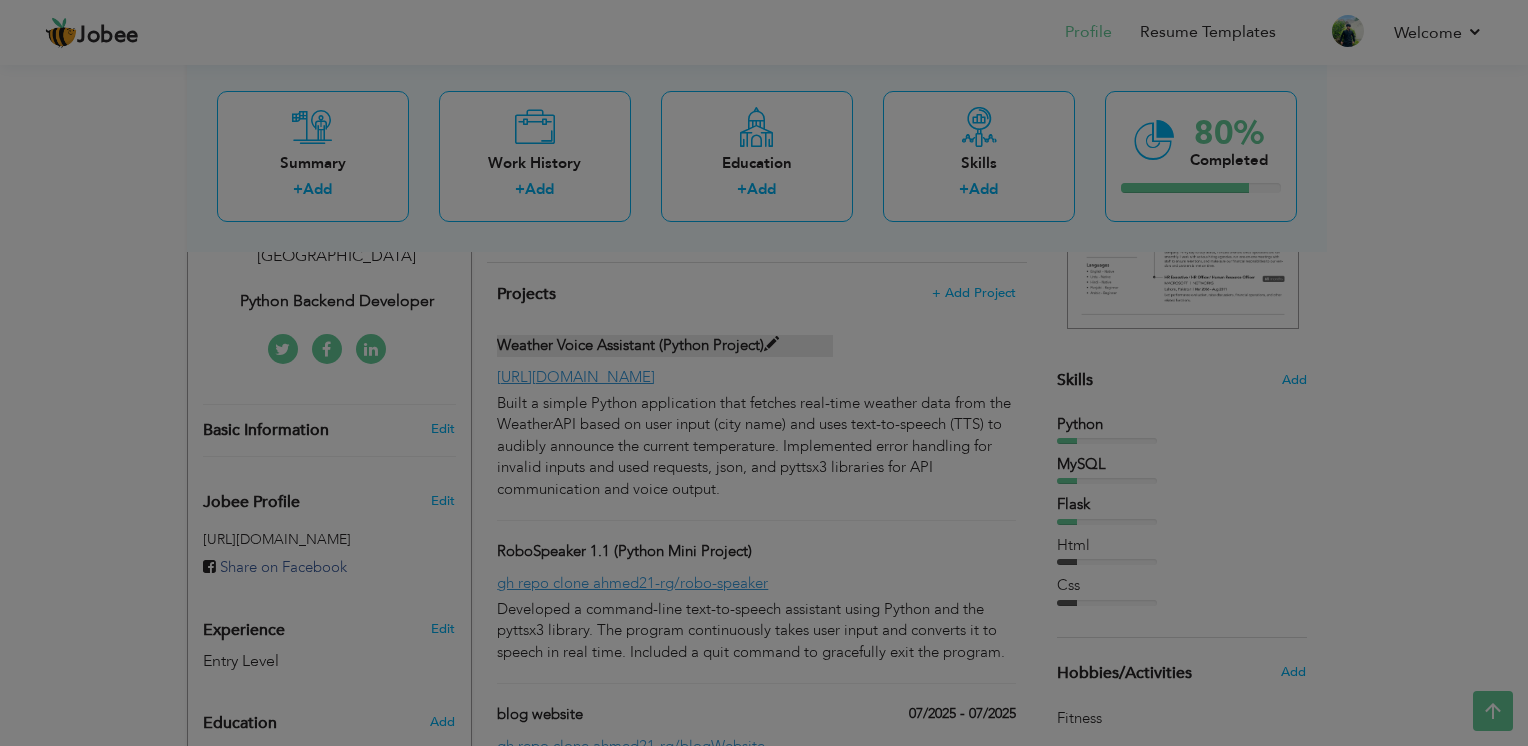 scroll, scrollTop: 0, scrollLeft: 0, axis: both 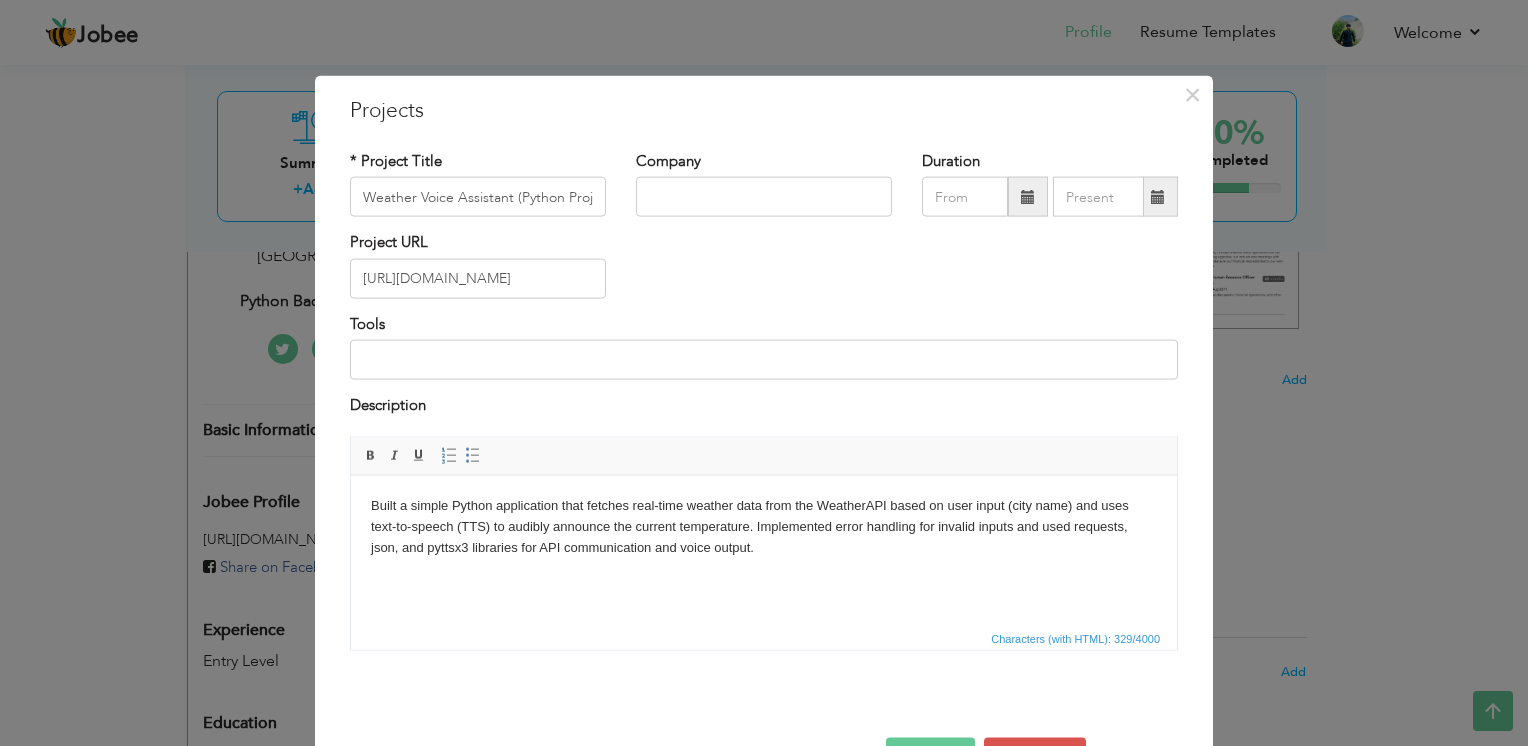 drag, startPoint x: 117, startPoint y: 432, endPoint x: 245, endPoint y: 425, distance: 128.19127 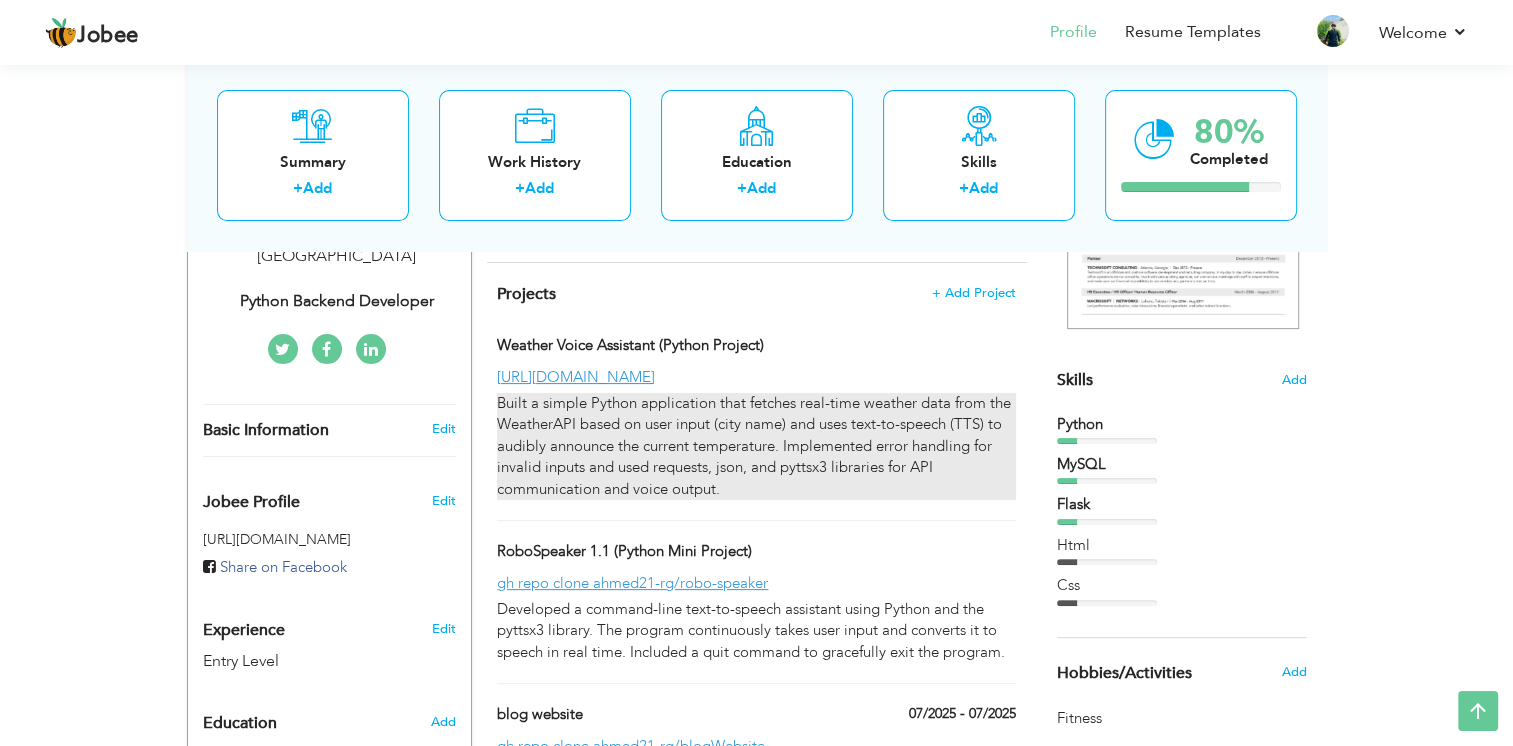 click on "Built a simple Python application that fetches real-time weather data from the WeatherAPI based on user input (city name) and uses text-to-speech (TTS) to audibly announce the current temperature. Implemented error handling for invalid inputs and used requests, json, and pyttsx3 libraries for API communication and voice output." at bounding box center (756, 446) 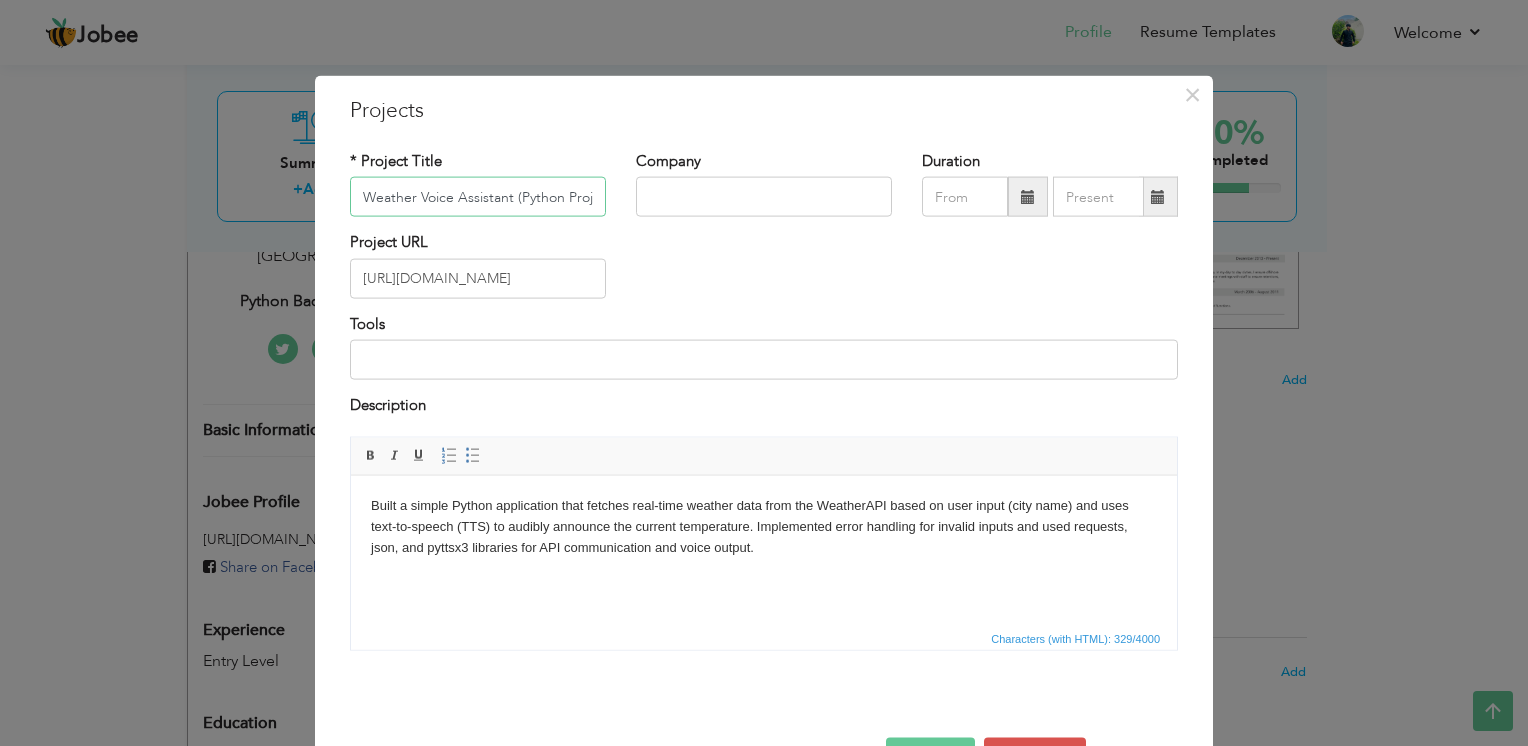 scroll, scrollTop: 0, scrollLeft: 20, axis: horizontal 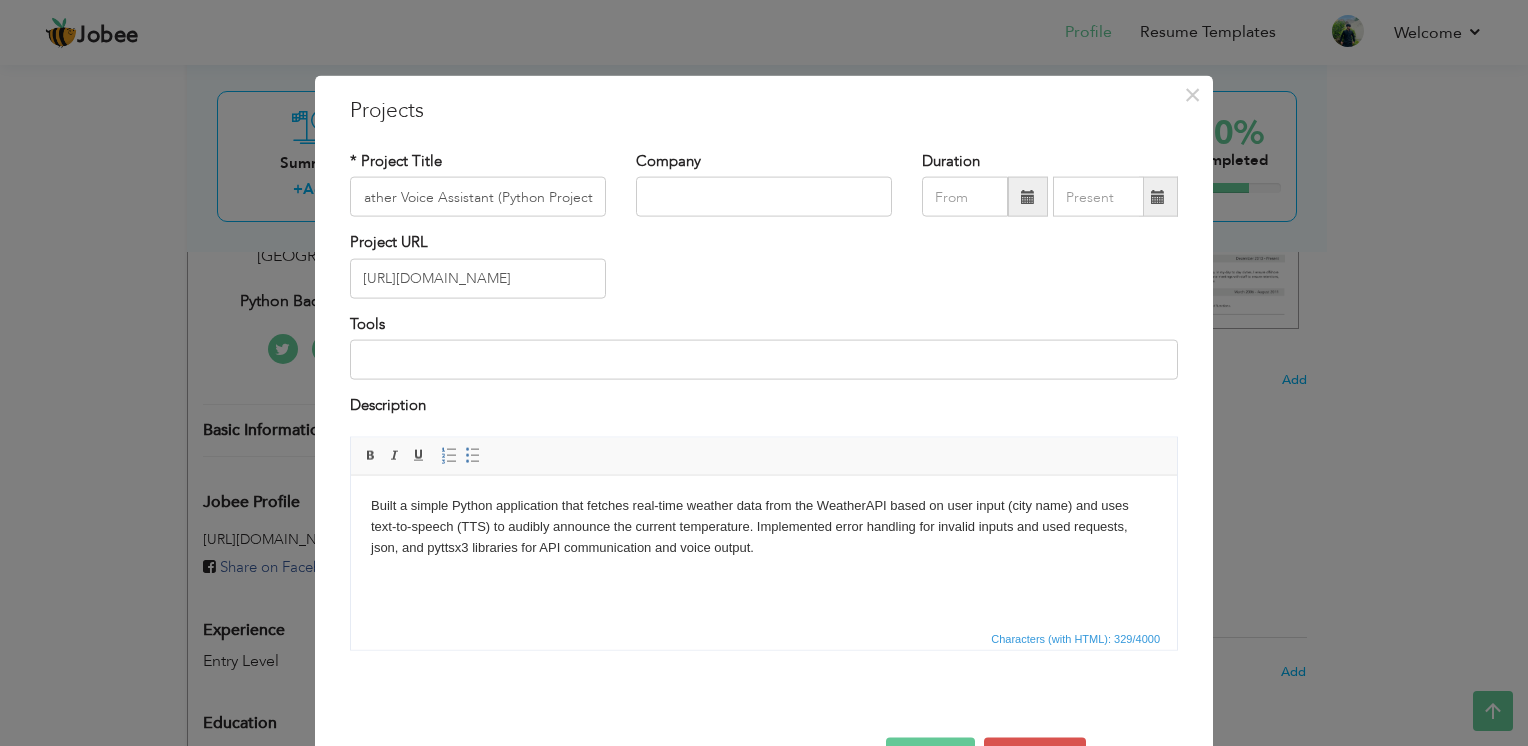 click on "Jobee
Profile
Resume Templates
Resume Templates
Cover Letters
About
My Resume
Welcome
Settings
Log off" at bounding box center [764, -27] 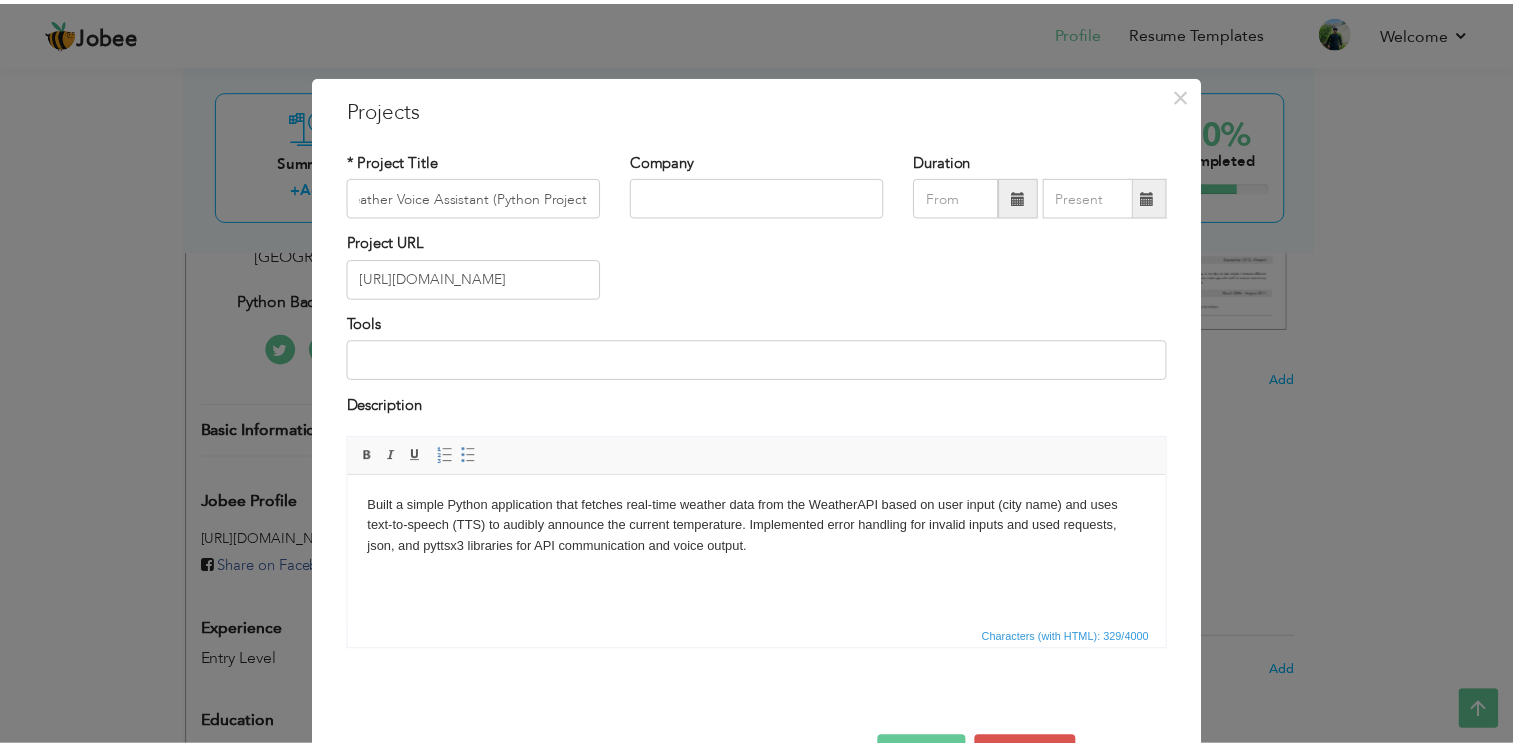 scroll, scrollTop: 0, scrollLeft: 0, axis: both 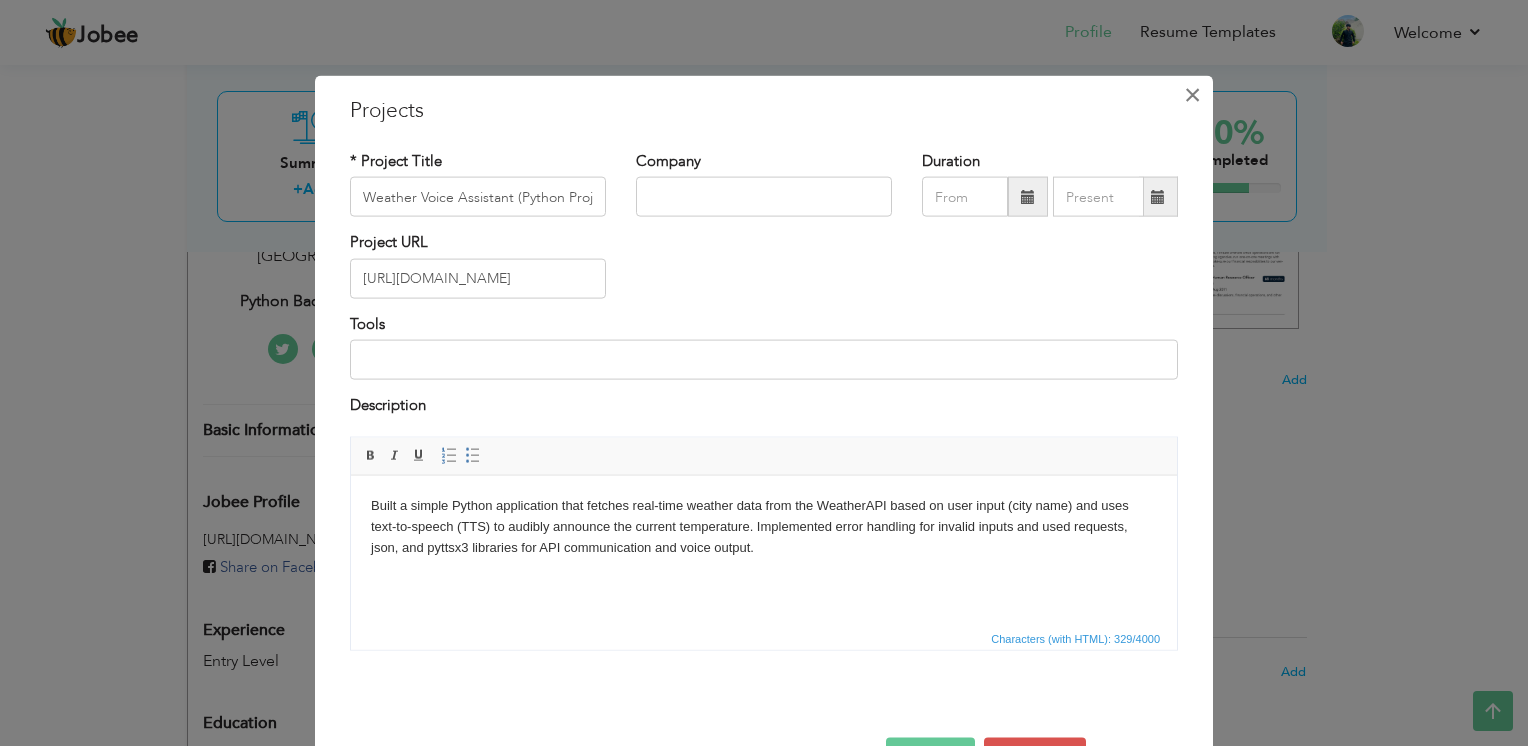 click on "×" at bounding box center (1192, 95) 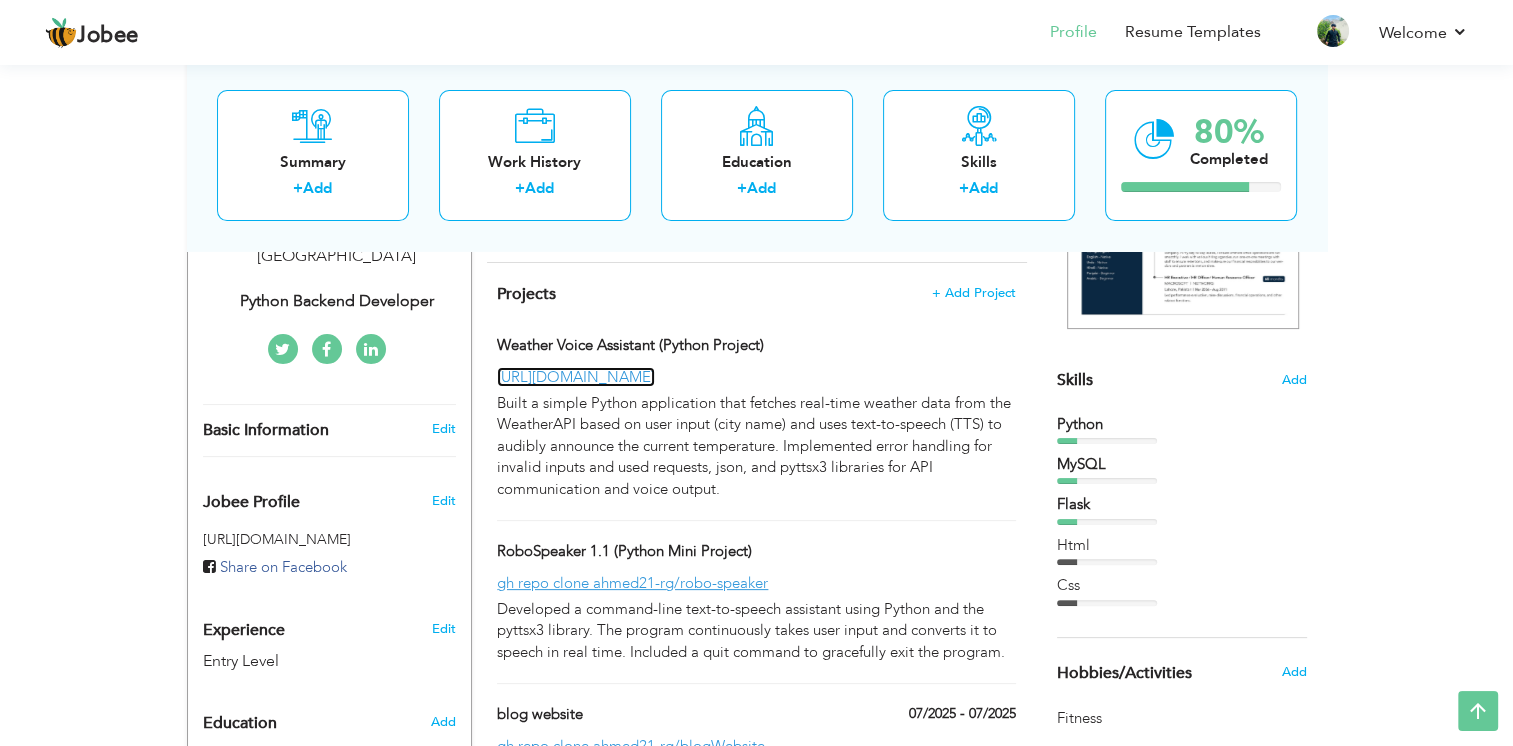 click on "[URL][DOMAIN_NAME]" at bounding box center (576, 377) 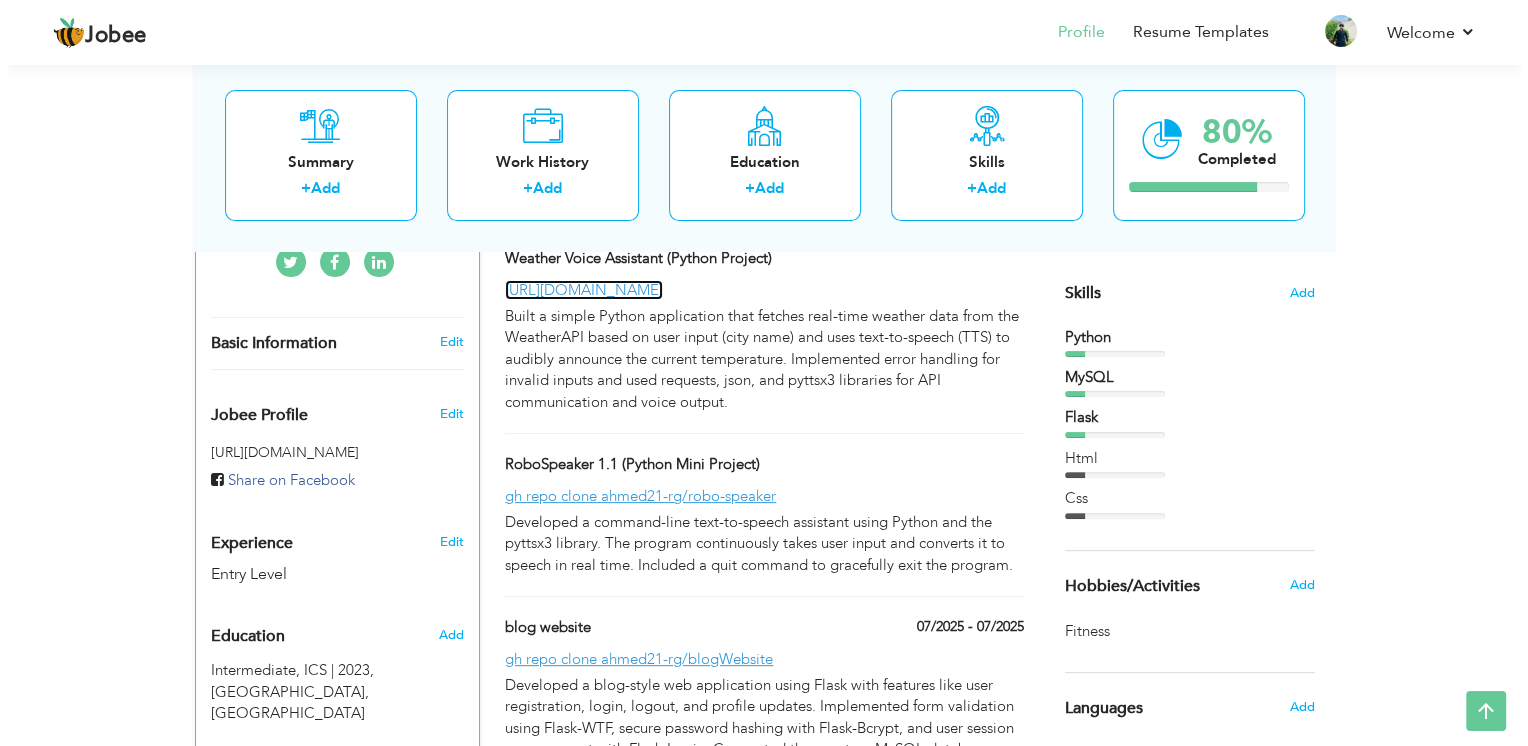 scroll, scrollTop: 500, scrollLeft: 0, axis: vertical 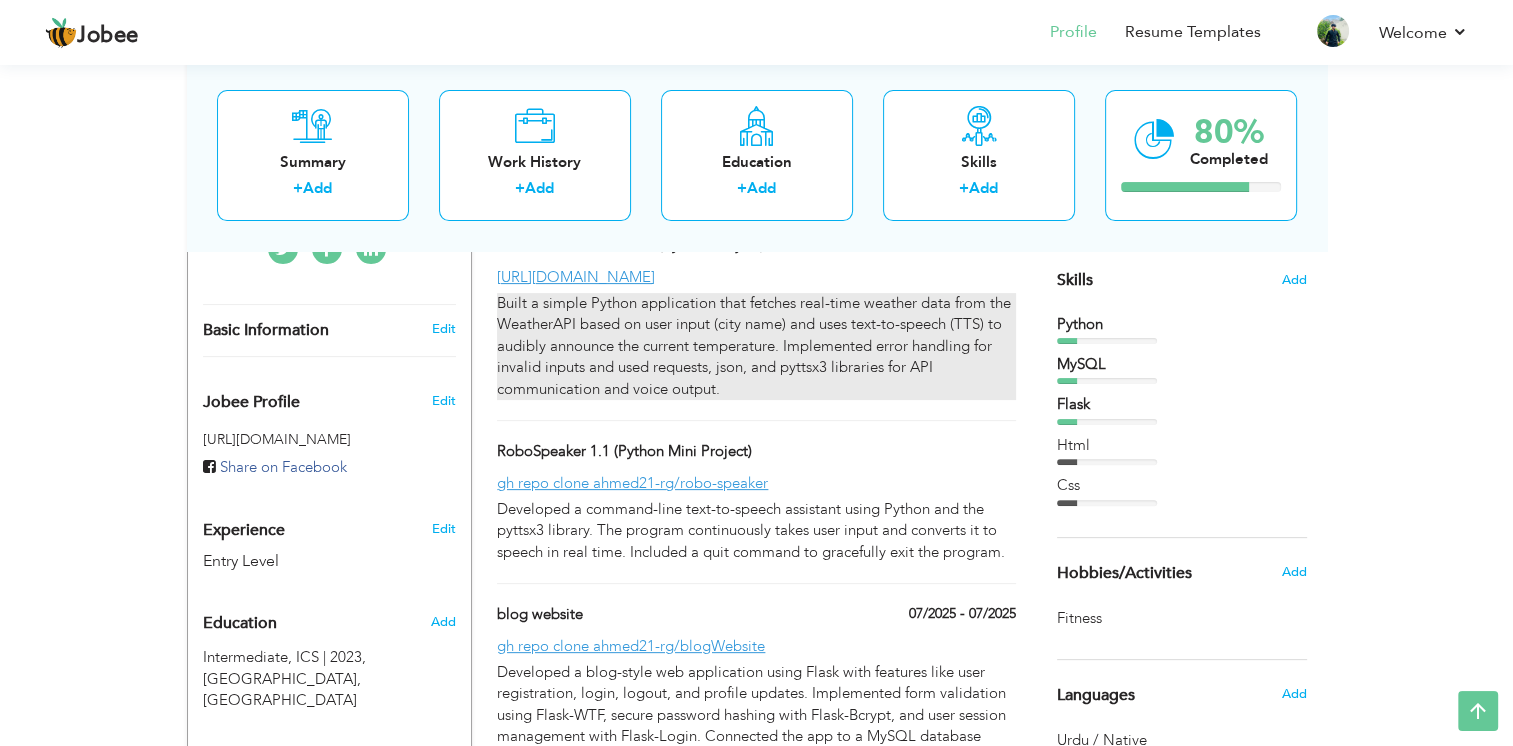 click on "Built a simple Python application that fetches real-time weather data from the WeatherAPI based on user input (city name) and uses text-to-speech (TTS) to audibly announce the current temperature. Implemented error handling for invalid inputs and used requests, json, and pyttsx3 libraries for API communication and voice output." at bounding box center (756, 346) 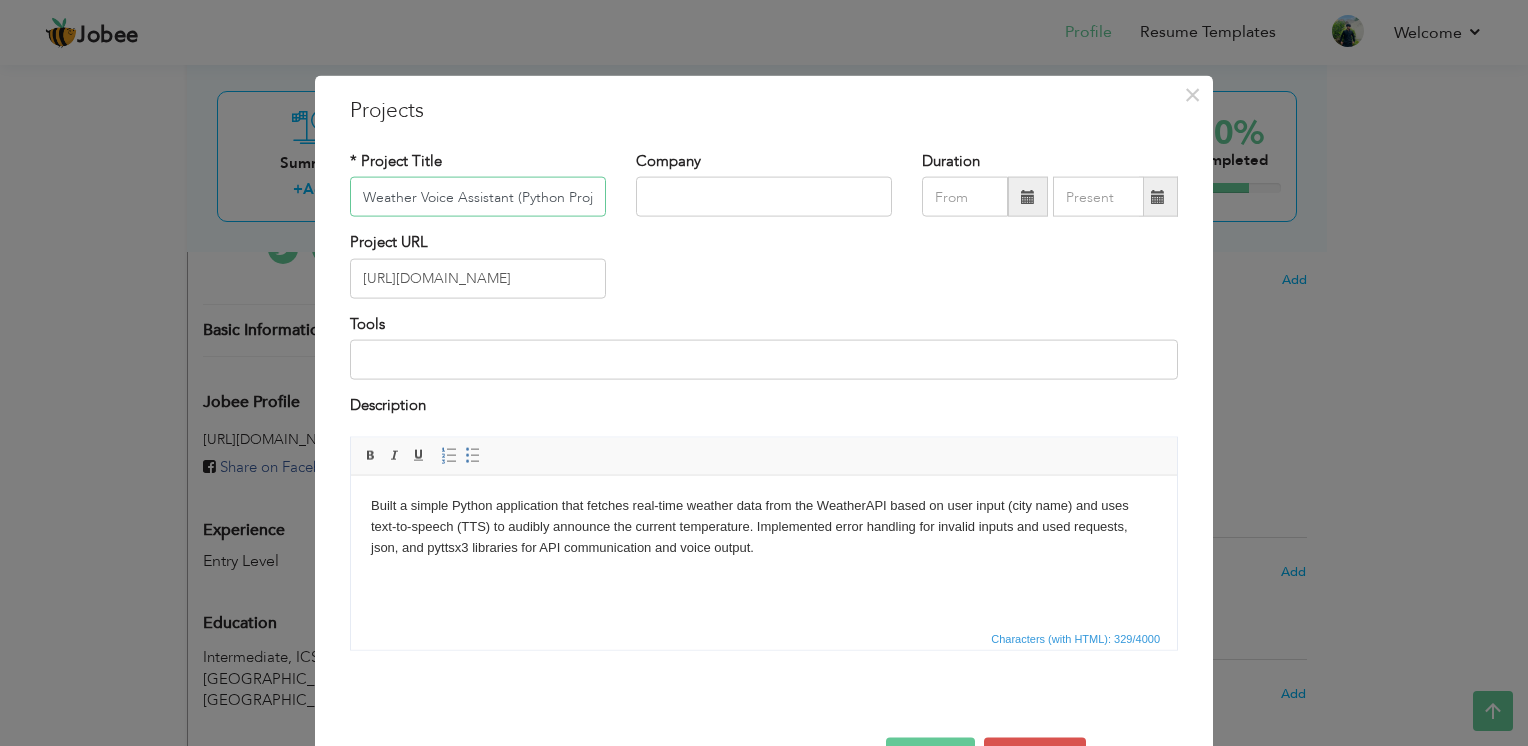 scroll, scrollTop: 0, scrollLeft: 20, axis: horizontal 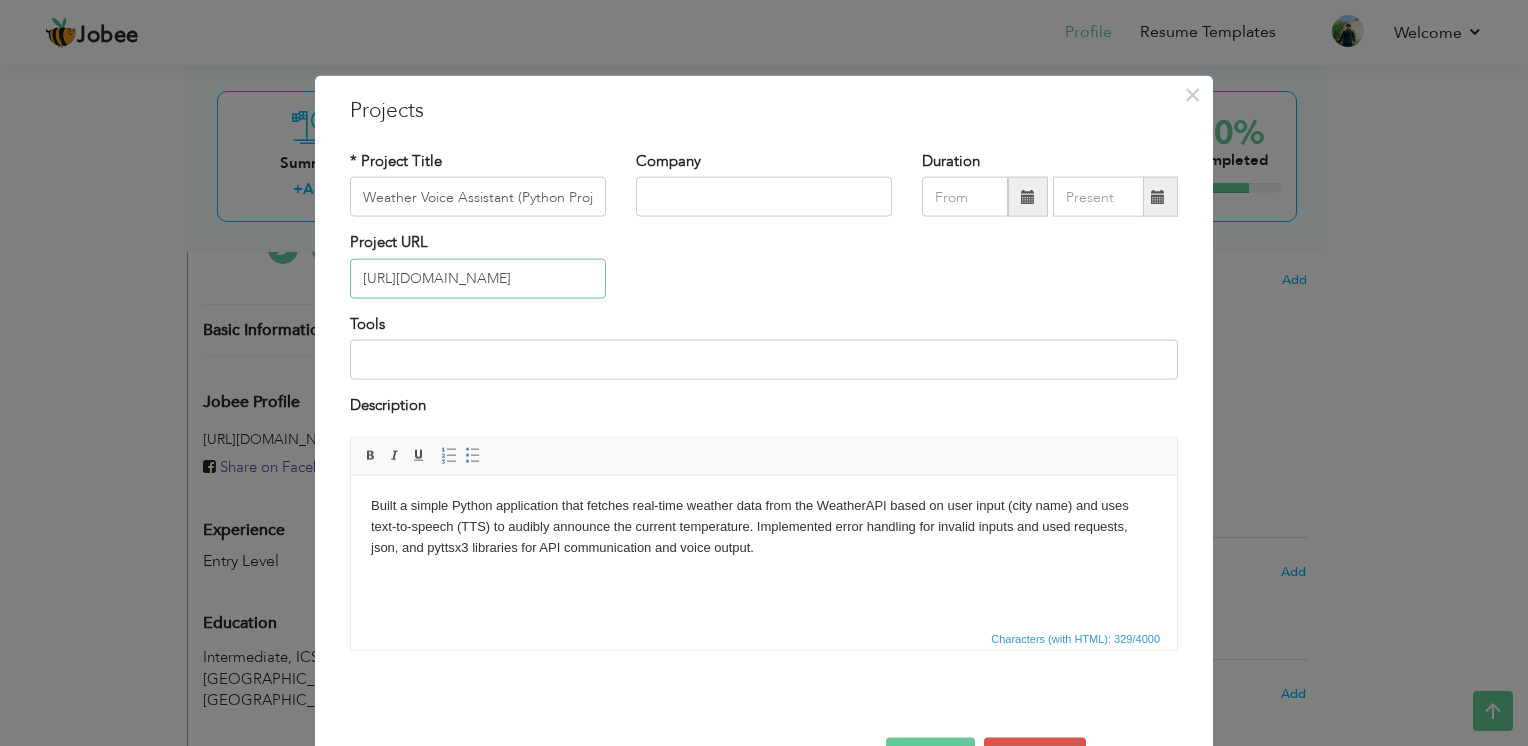 click on "[URL][DOMAIN_NAME]" at bounding box center (478, 278) 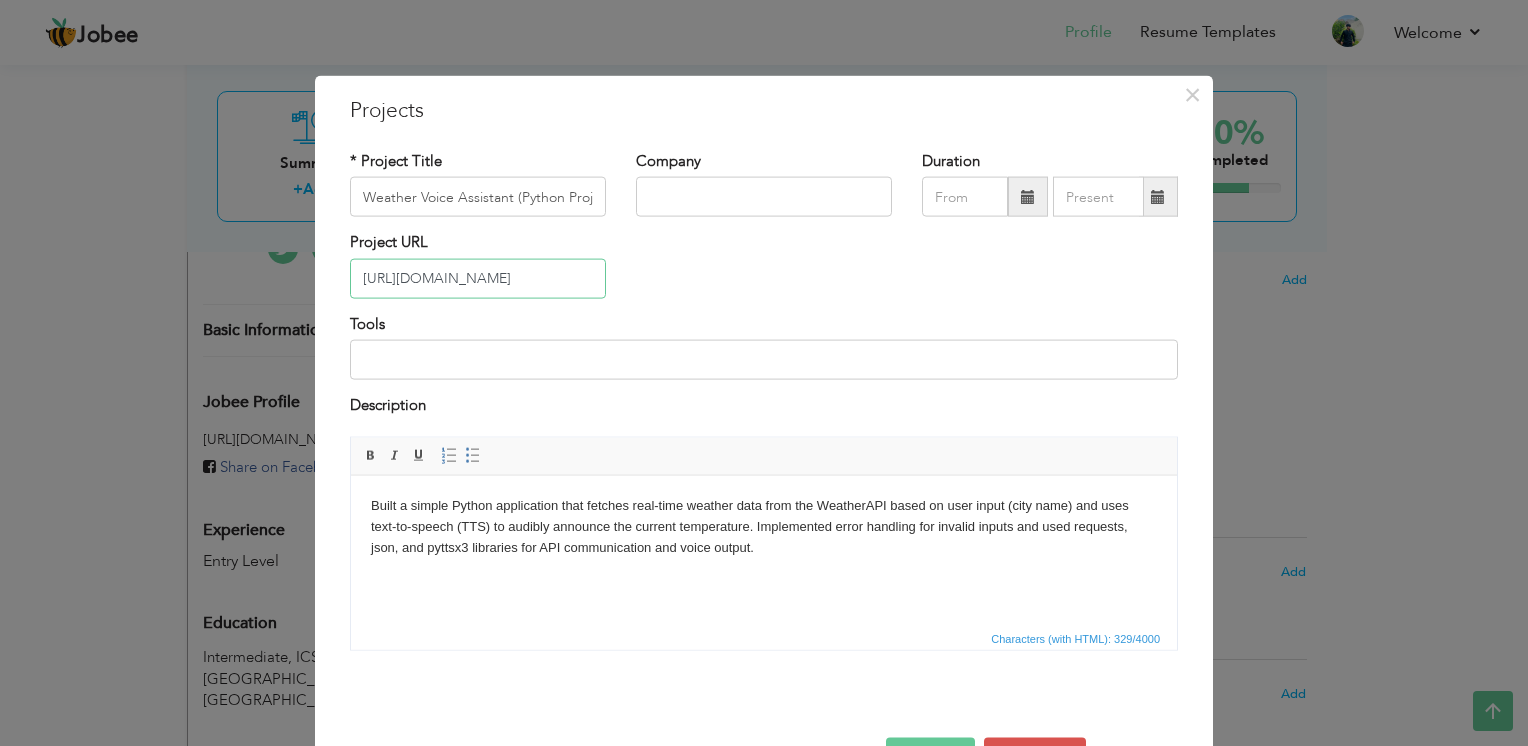 paste on "gh repo clone ahmed21-rg/[PERSON_NAME]" 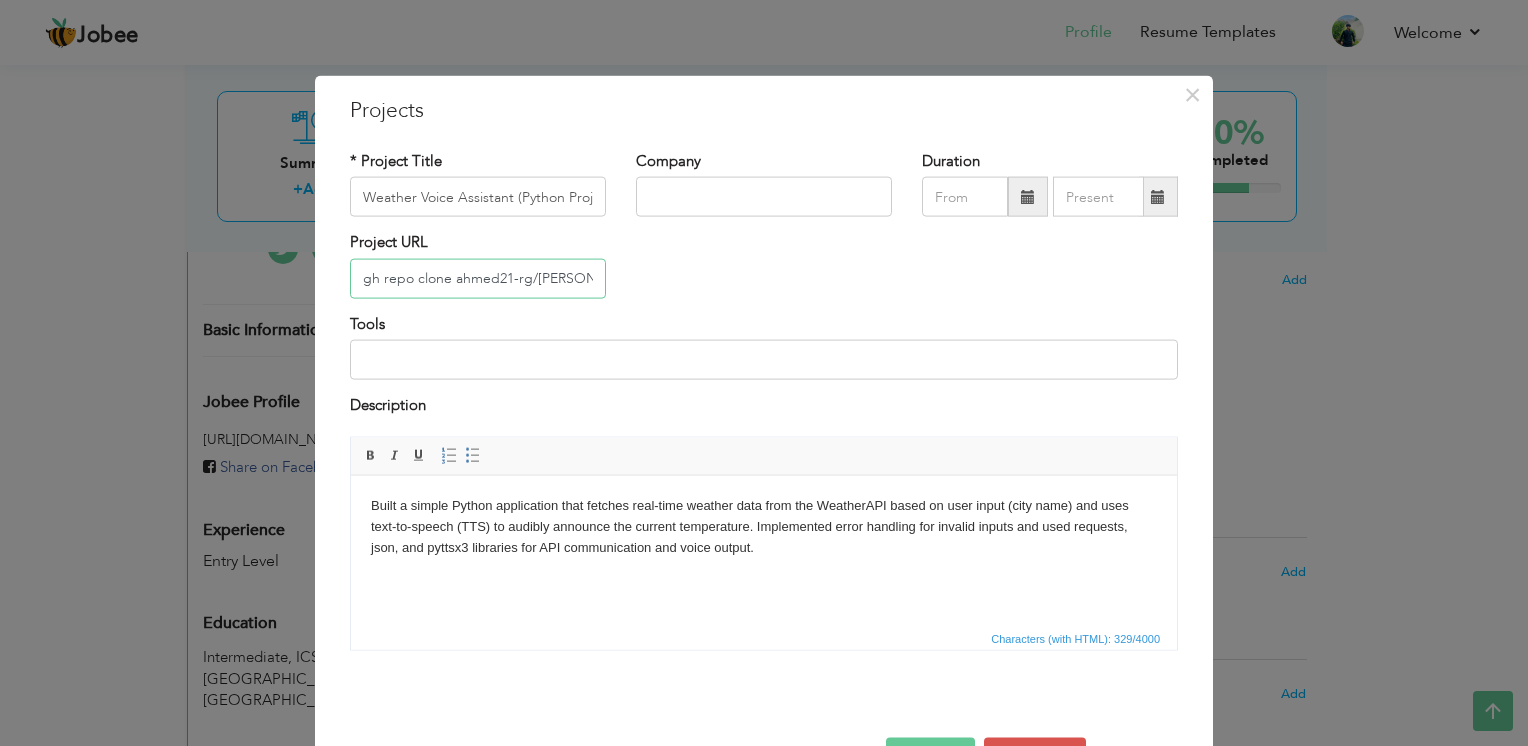 scroll, scrollTop: 0, scrollLeft: 25, axis: horizontal 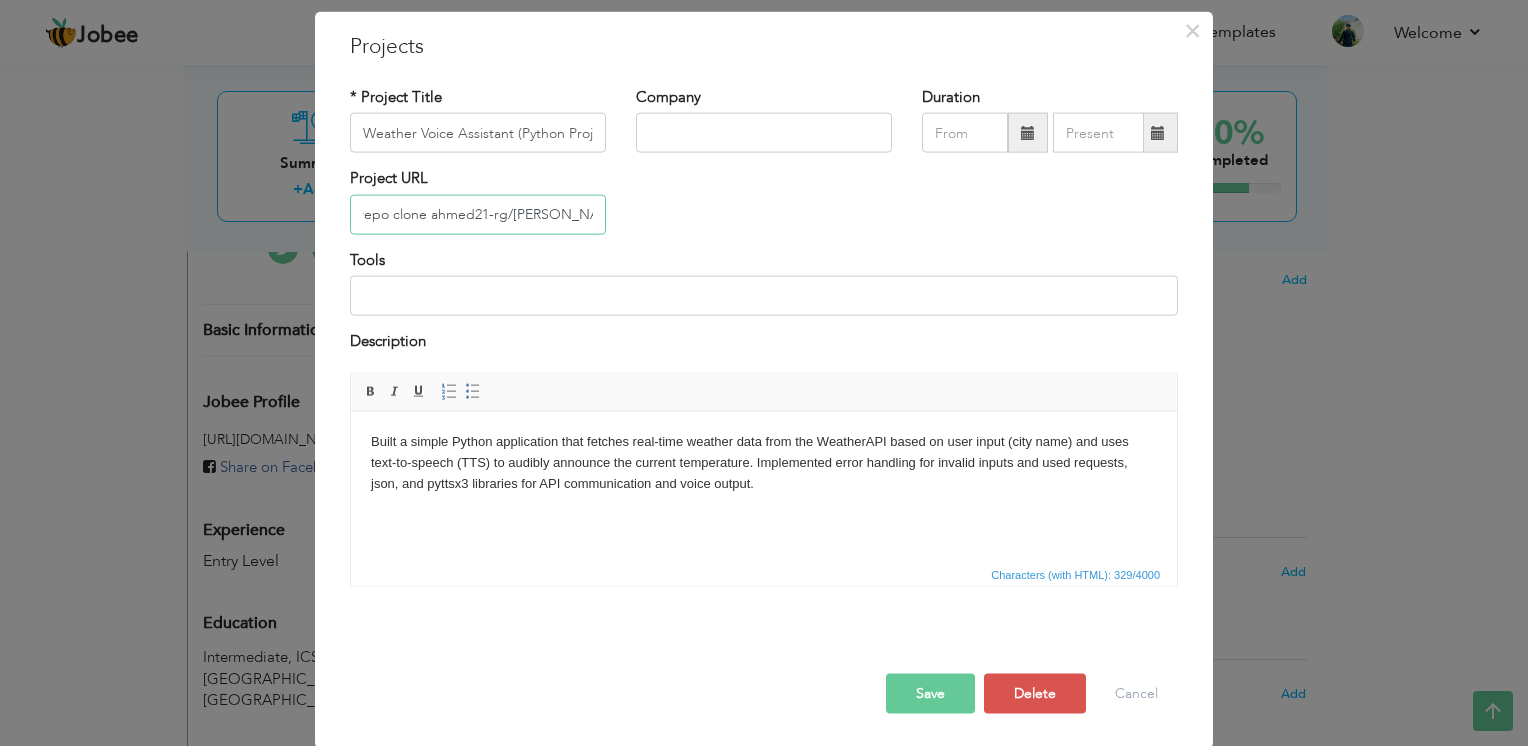 type on "gh repo clone ahmed21-rg/[PERSON_NAME]" 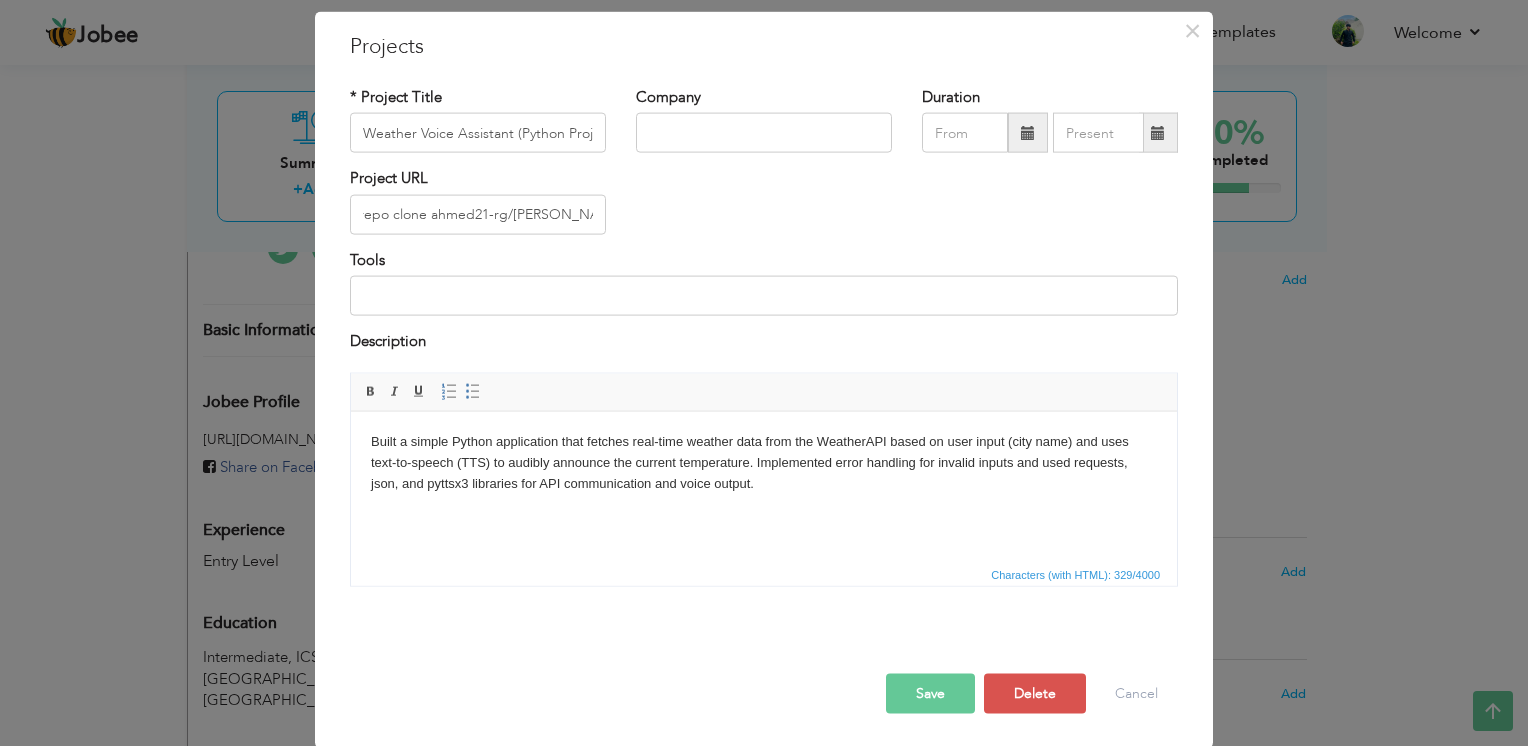 click on "Save" at bounding box center [930, 693] 